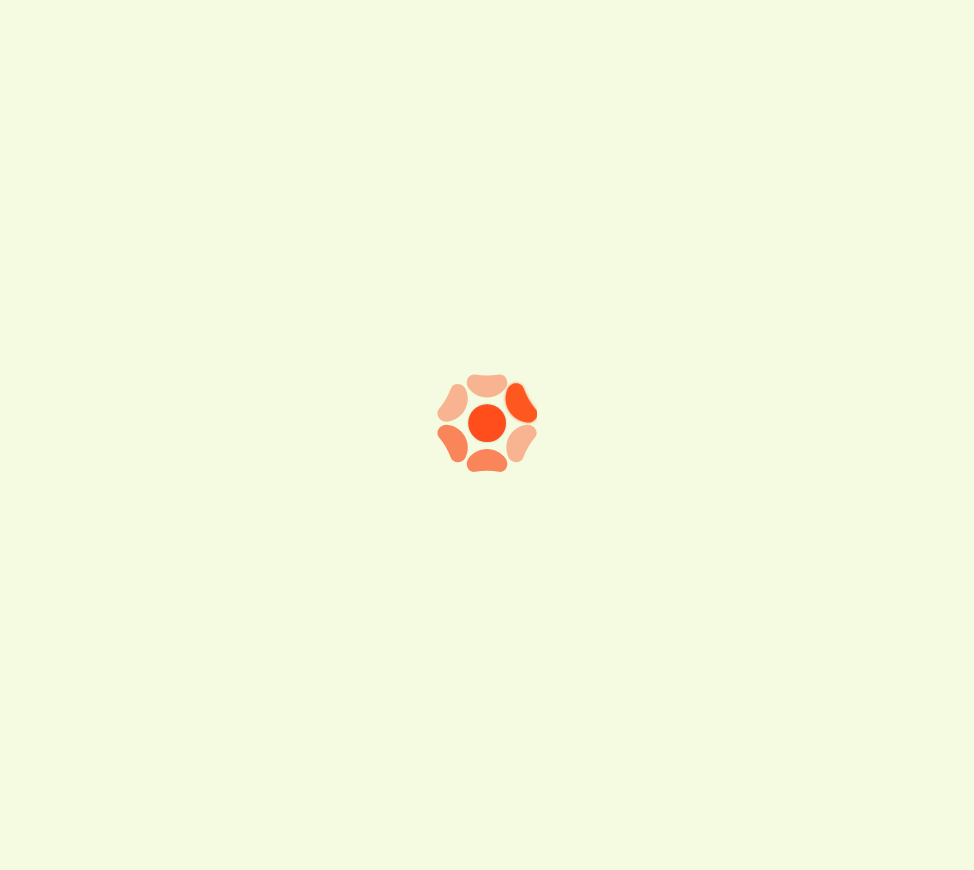 scroll, scrollTop: 0, scrollLeft: 0, axis: both 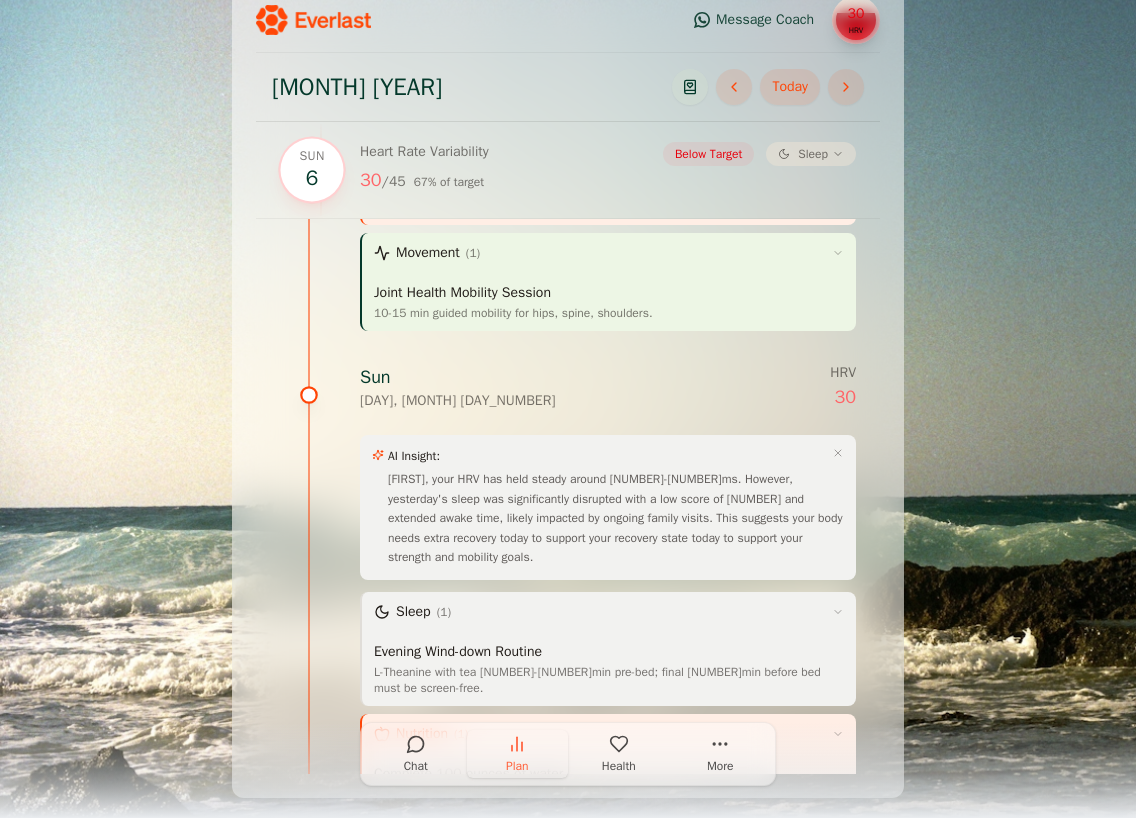 drag, startPoint x: 3, startPoint y: 696, endPoint x: 161, endPoint y: 707, distance: 158.38245 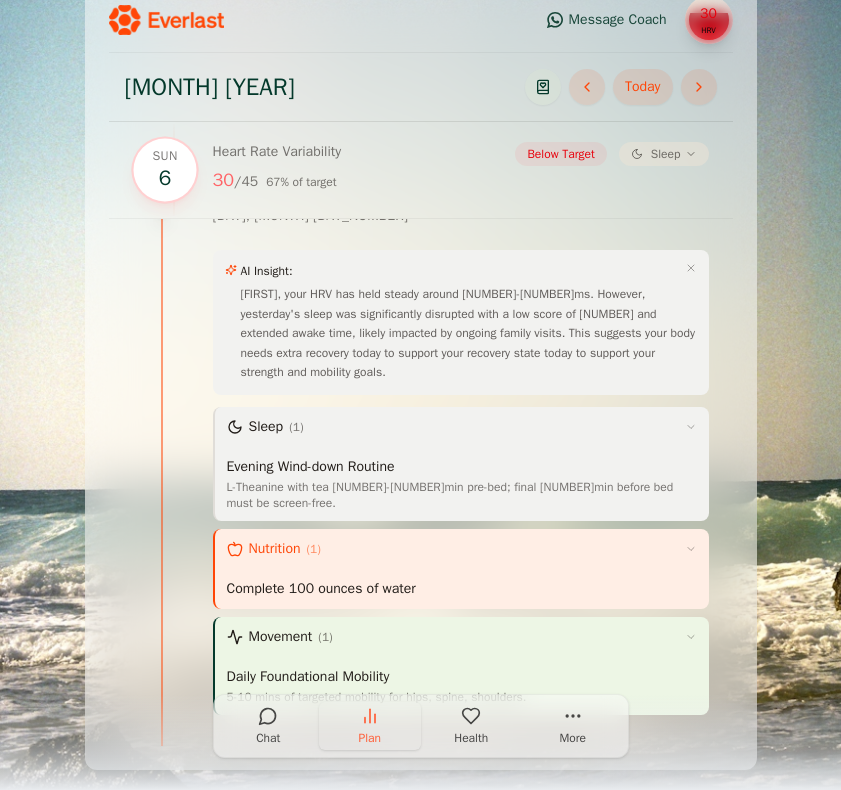 scroll, scrollTop: 9360, scrollLeft: 0, axis: vertical 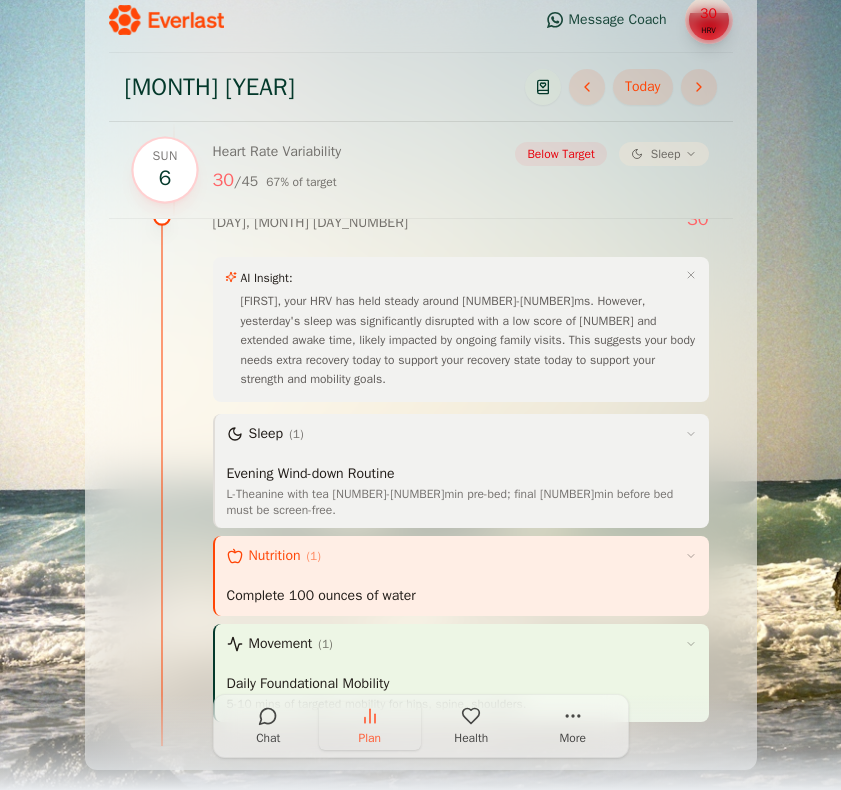 click at bounding box center [691, 556] 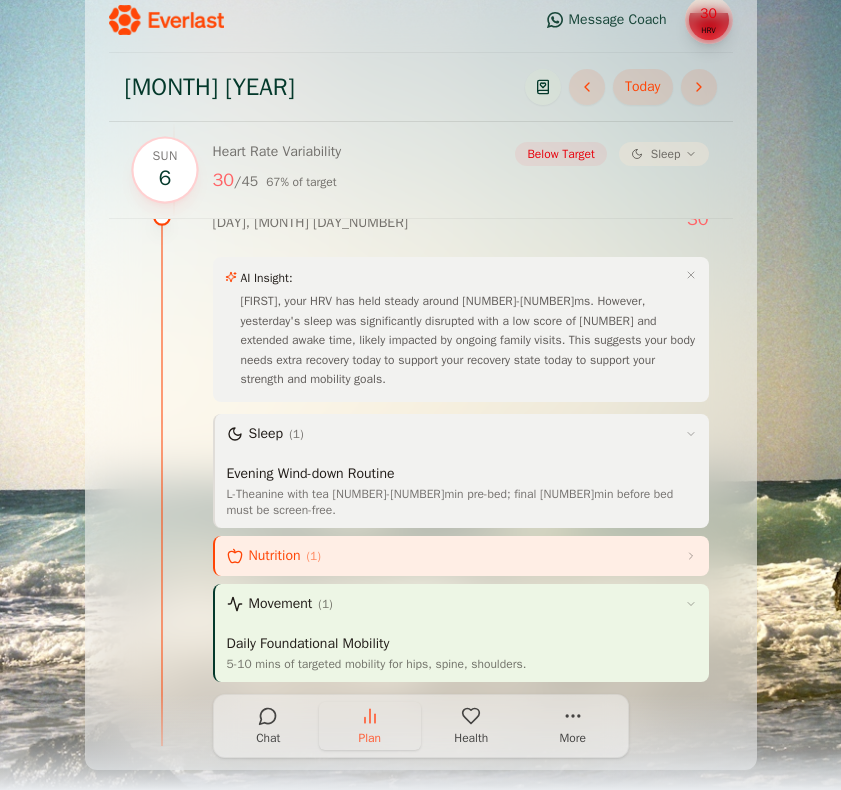 click at bounding box center [691, 556] 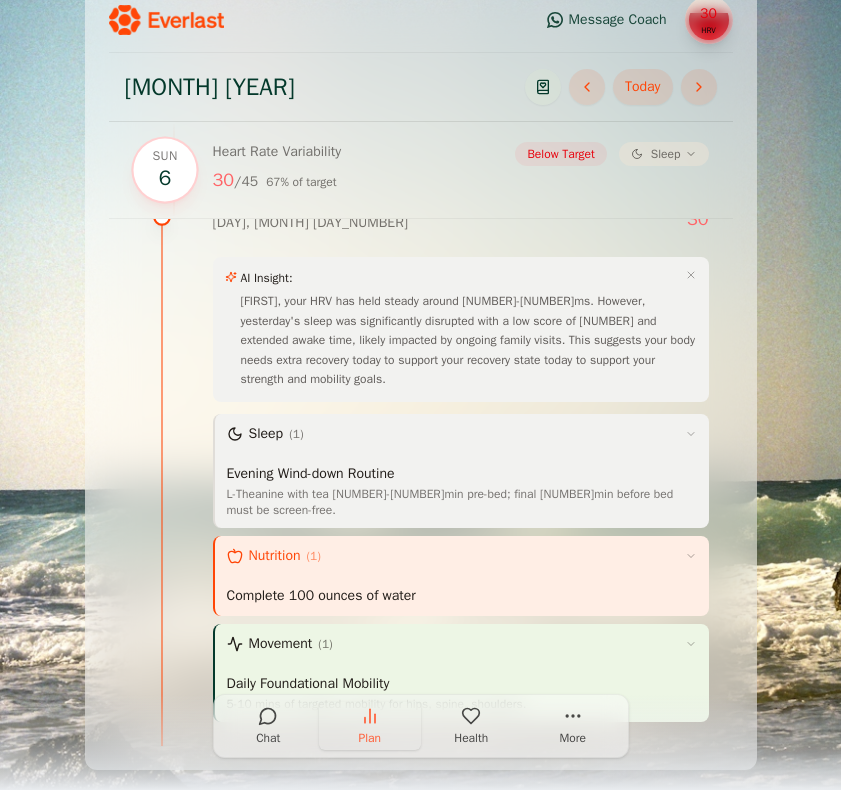 click on "How" at bounding box center [681, 596] 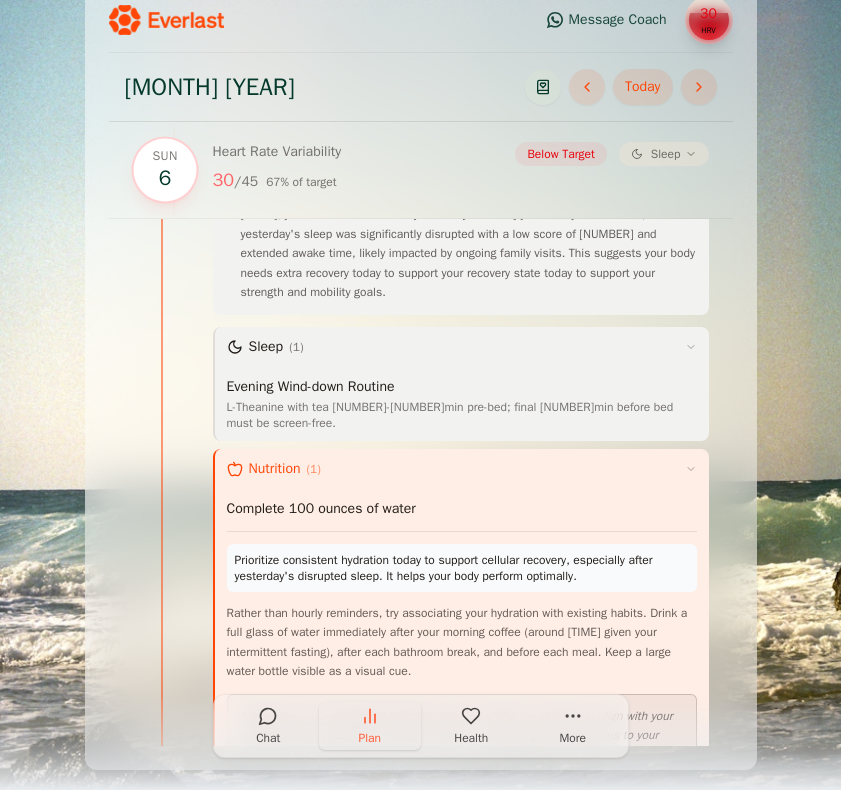scroll, scrollTop: 9454, scrollLeft: 0, axis: vertical 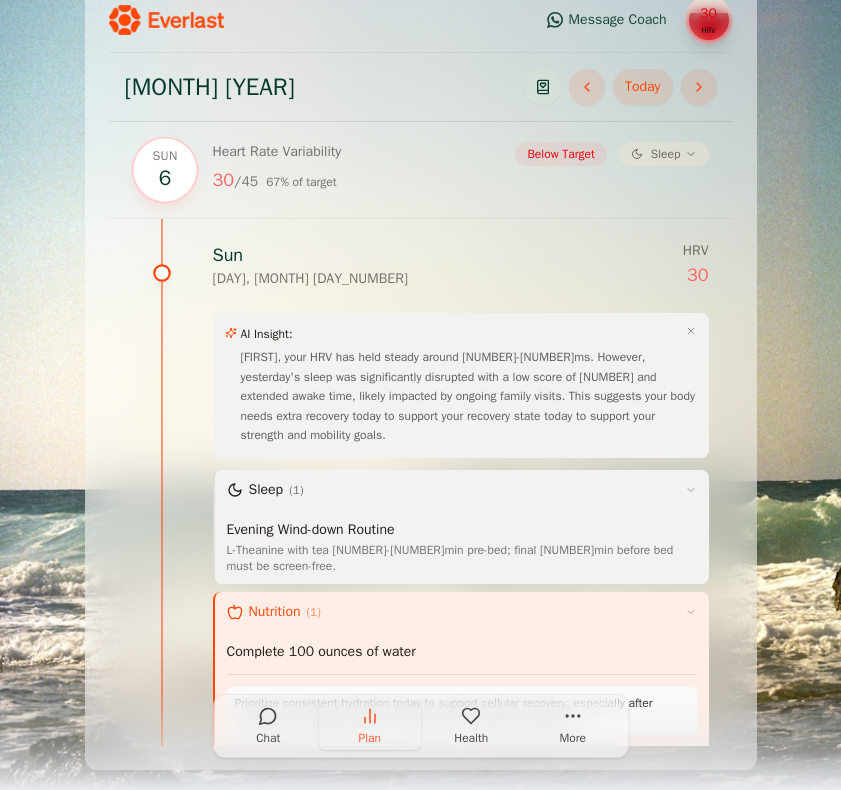 click on "Nutrition ( 1 )" at bounding box center (462, 612) 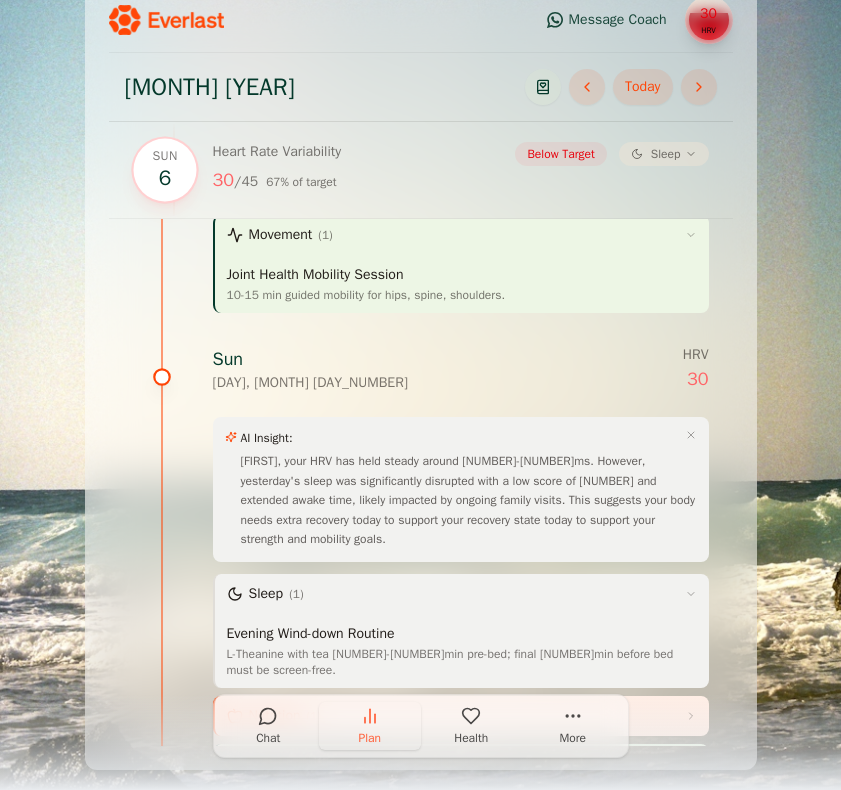 scroll, scrollTop: 9193, scrollLeft: 0, axis: vertical 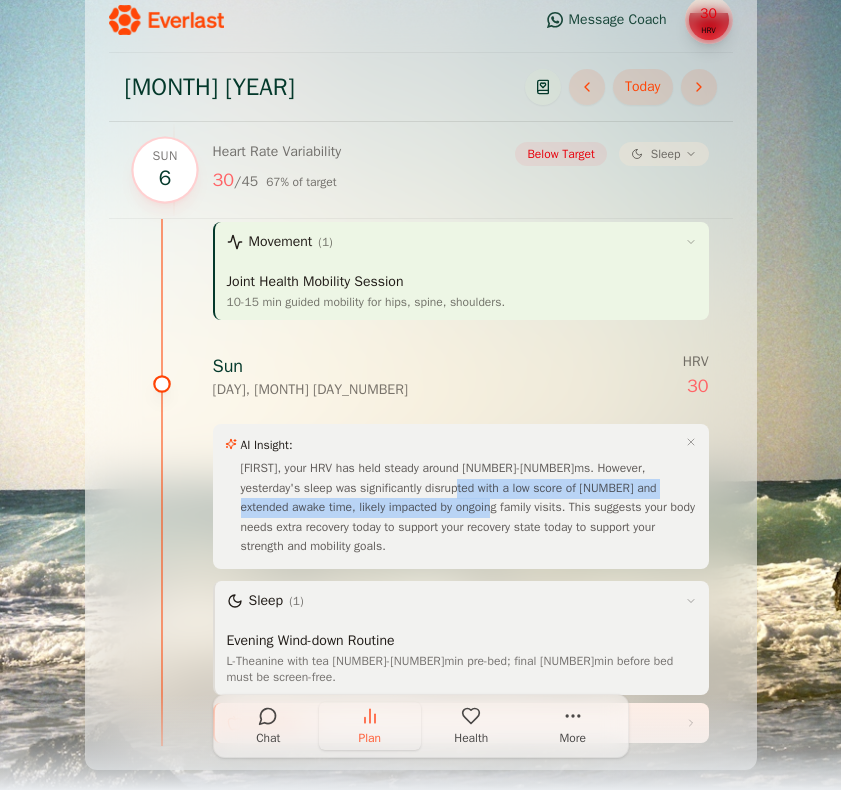 drag, startPoint x: 468, startPoint y: 336, endPoint x: 510, endPoint y: 353, distance: 45.310043 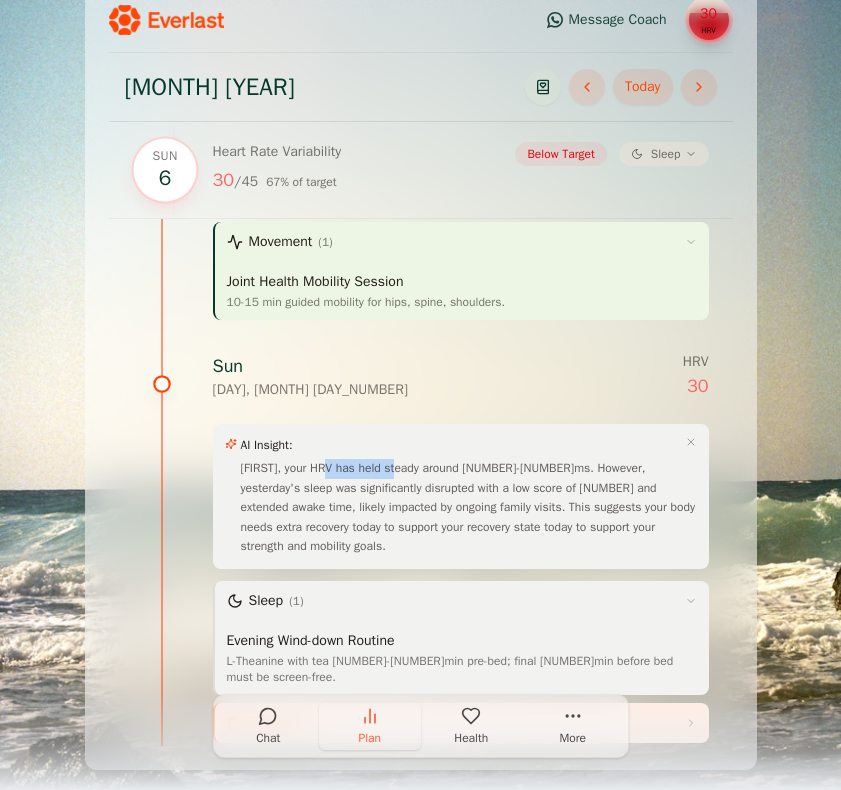 drag, startPoint x: 340, startPoint y: 316, endPoint x: 414, endPoint y: 316, distance: 74 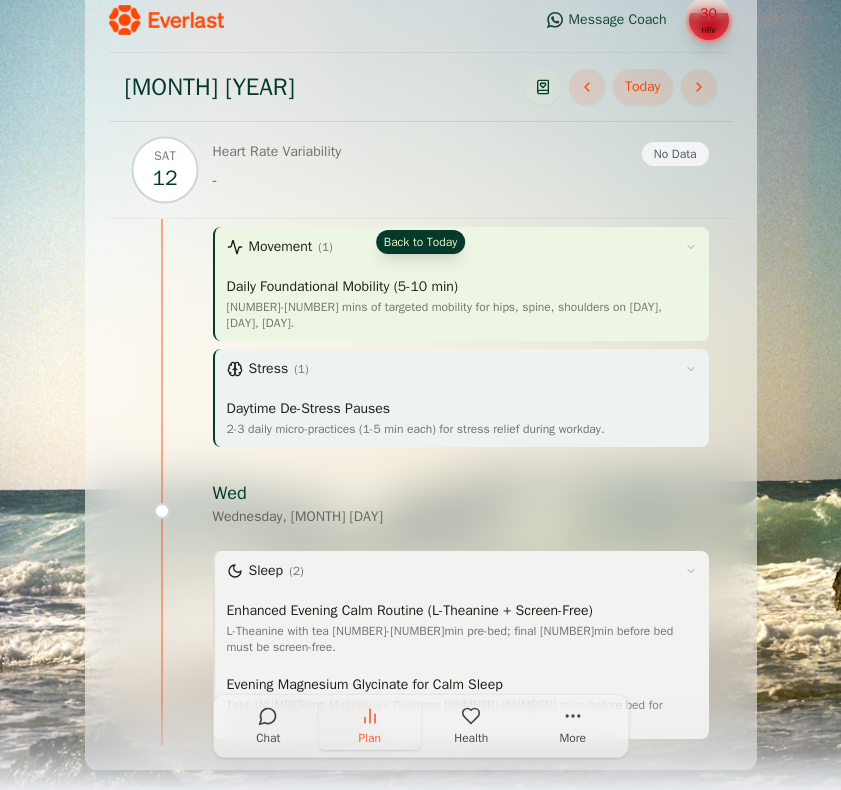 scroll, scrollTop: 11067, scrollLeft: 0, axis: vertical 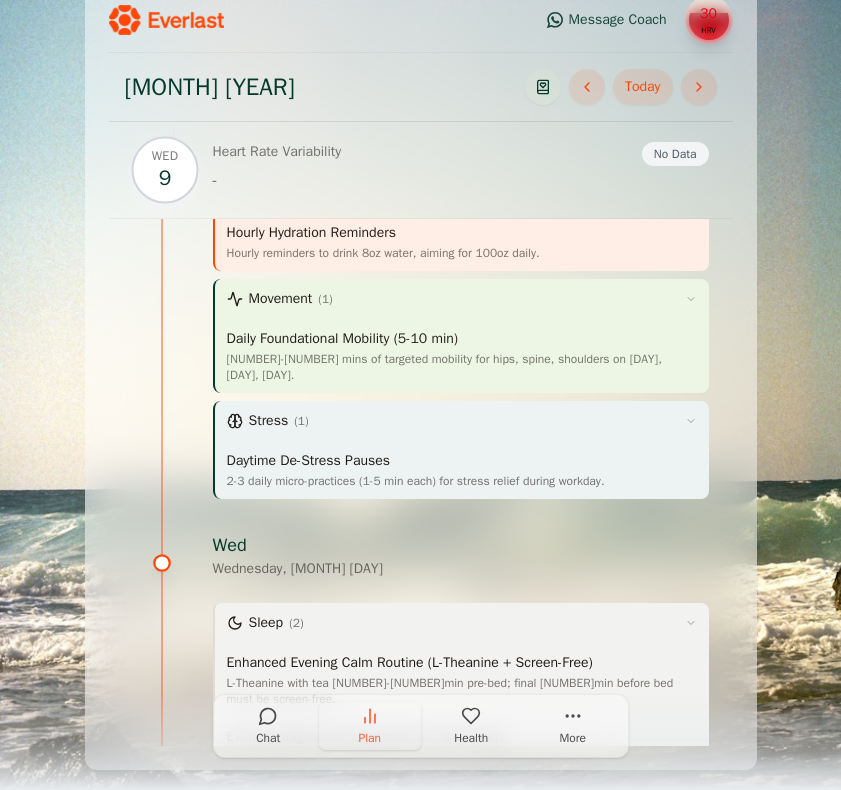 click at bounding box center [543, 87] 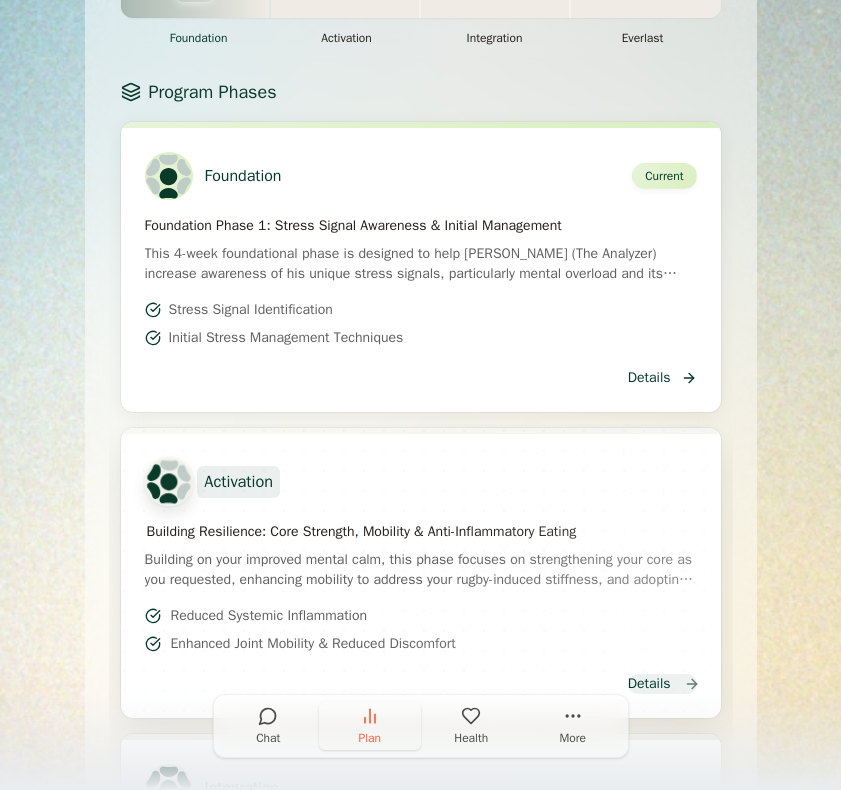 scroll, scrollTop: 193, scrollLeft: 0, axis: vertical 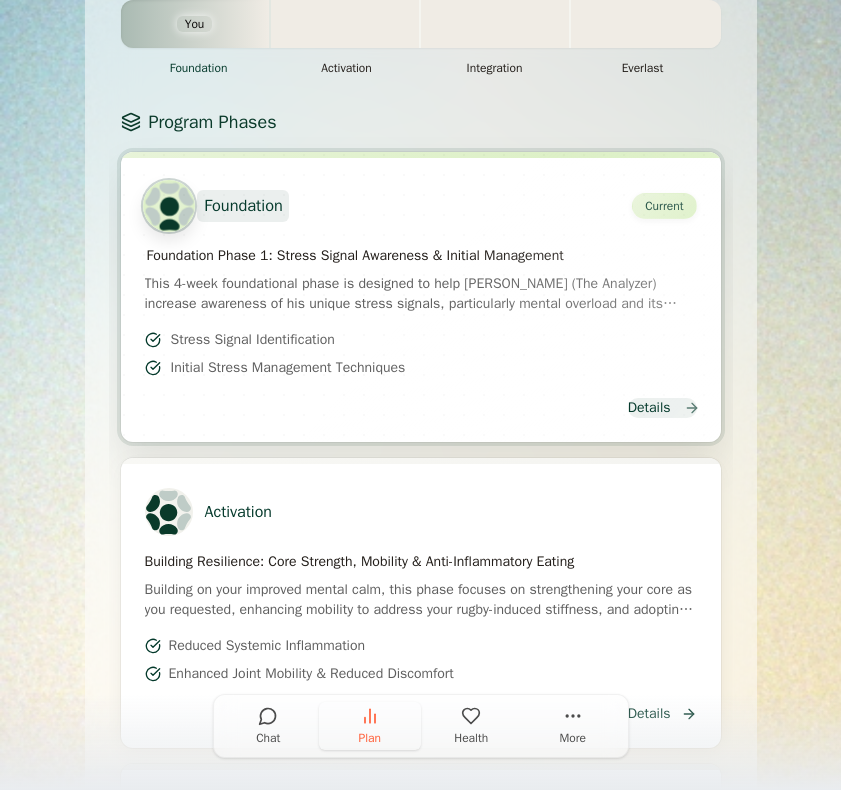 click at bounding box center [662, 408] 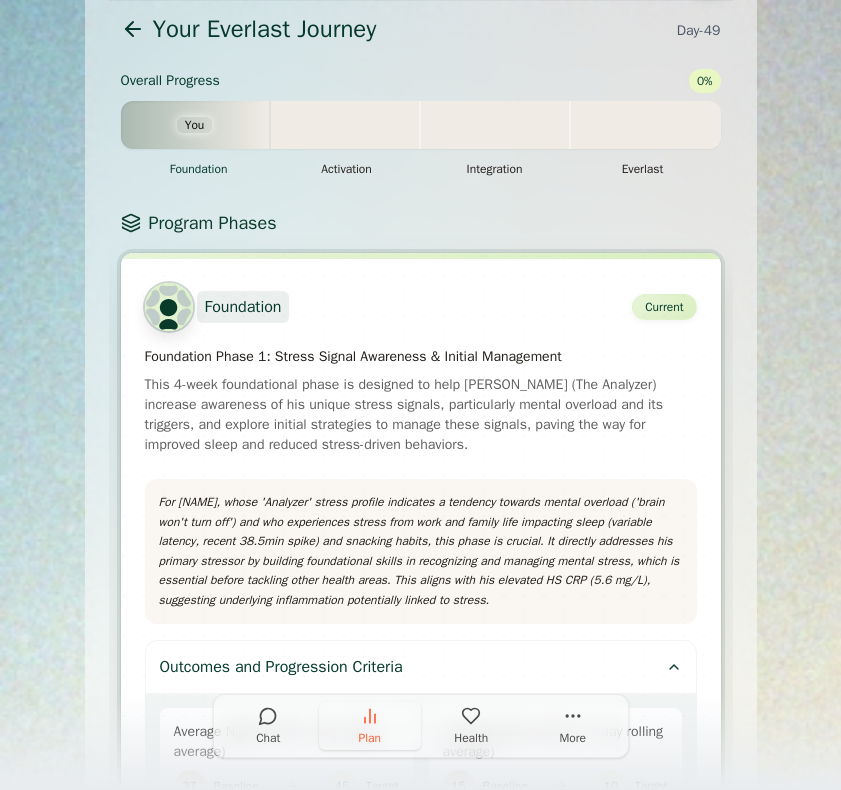 scroll, scrollTop: 0, scrollLeft: 0, axis: both 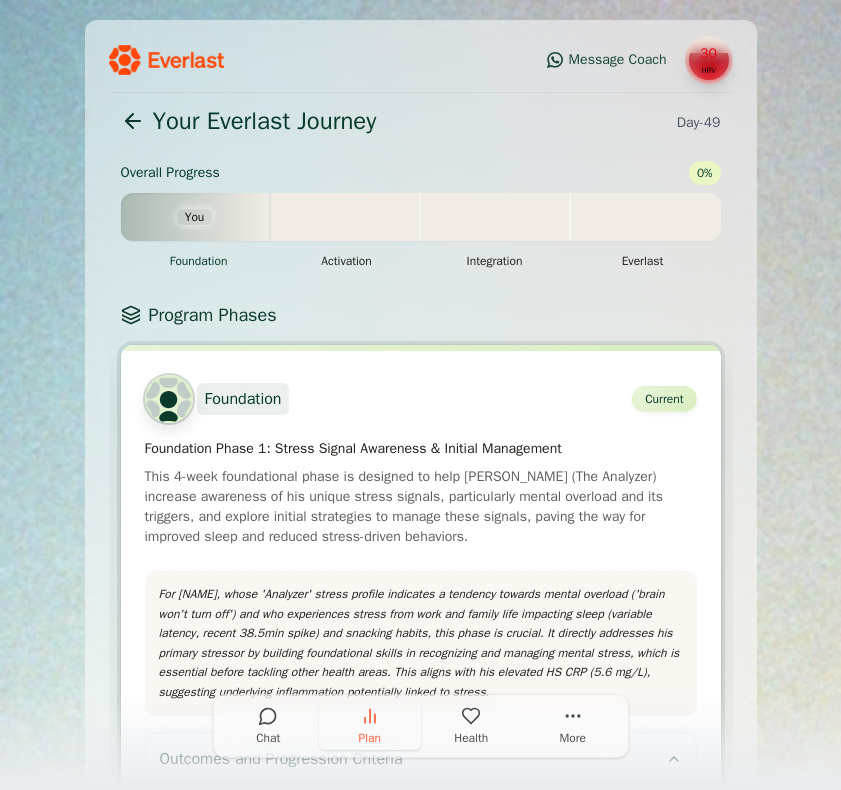 click at bounding box center (133, 121) 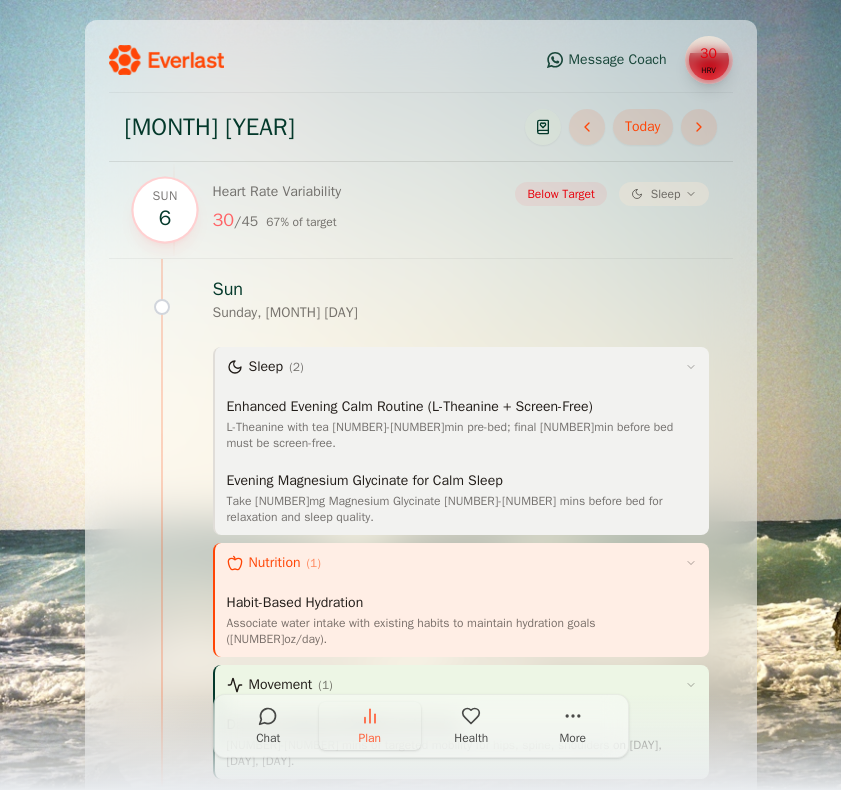 scroll, scrollTop: 40, scrollLeft: 0, axis: vertical 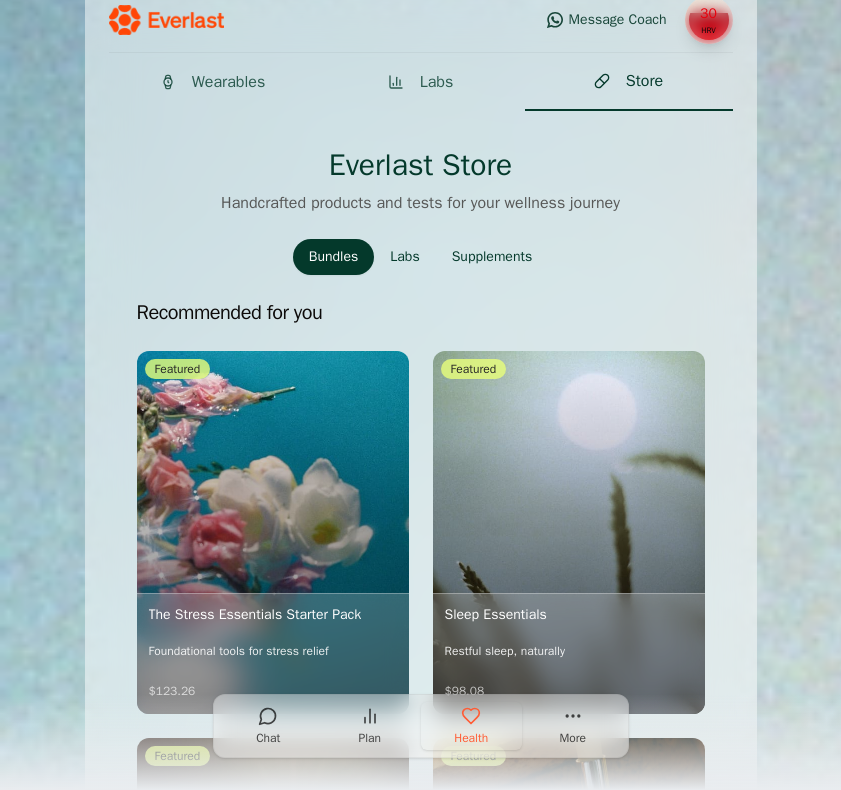 click at bounding box center (471, 716) 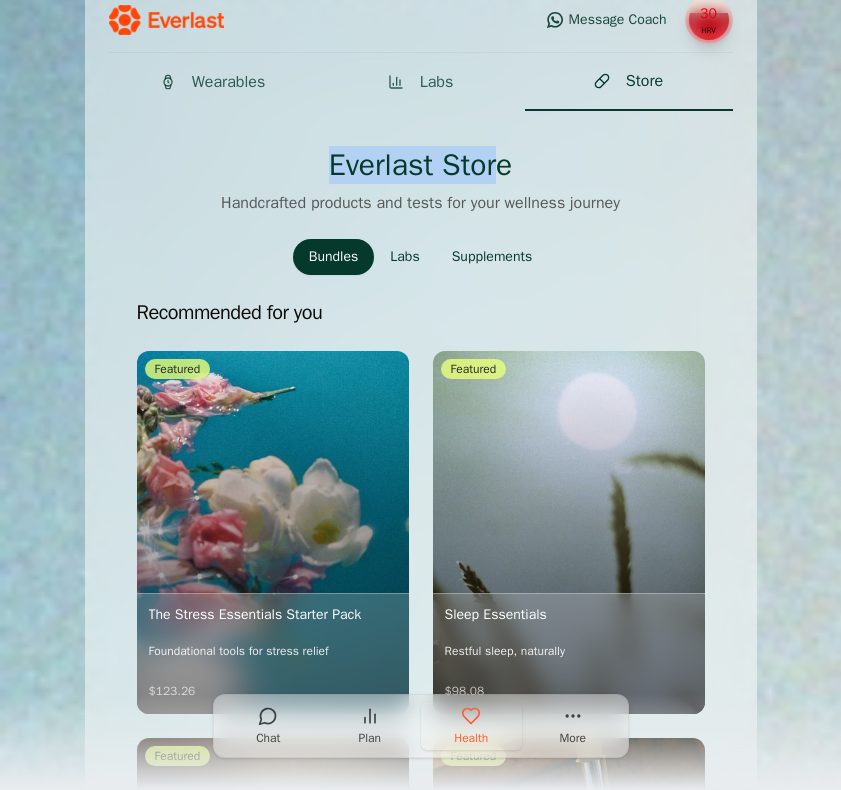 drag, startPoint x: 325, startPoint y: 164, endPoint x: 501, endPoint y: 173, distance: 176.22997 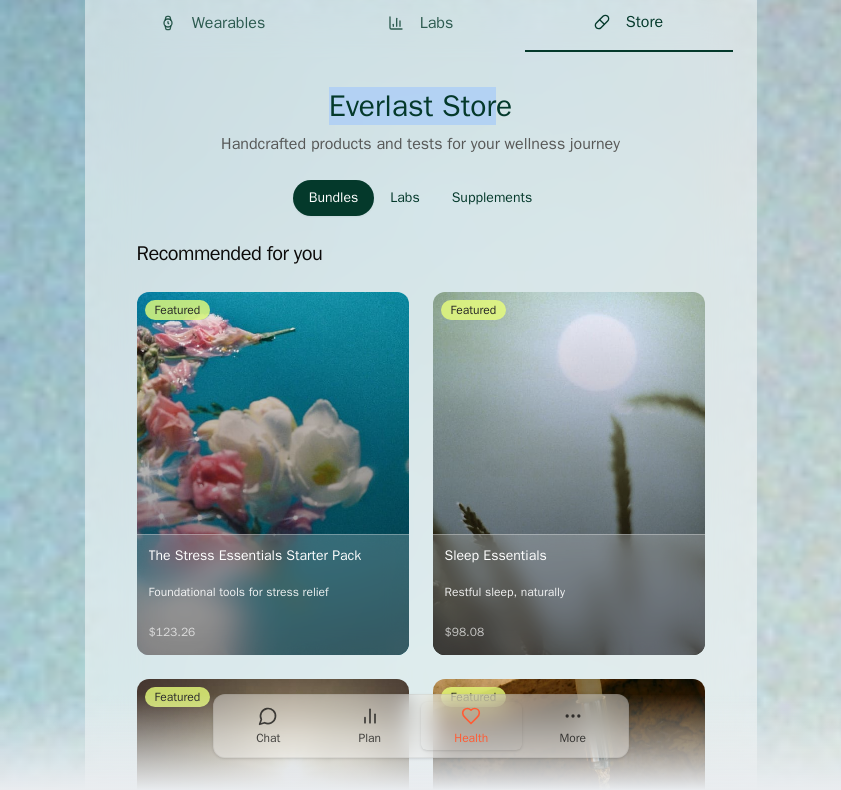 scroll, scrollTop: 105, scrollLeft: 0, axis: vertical 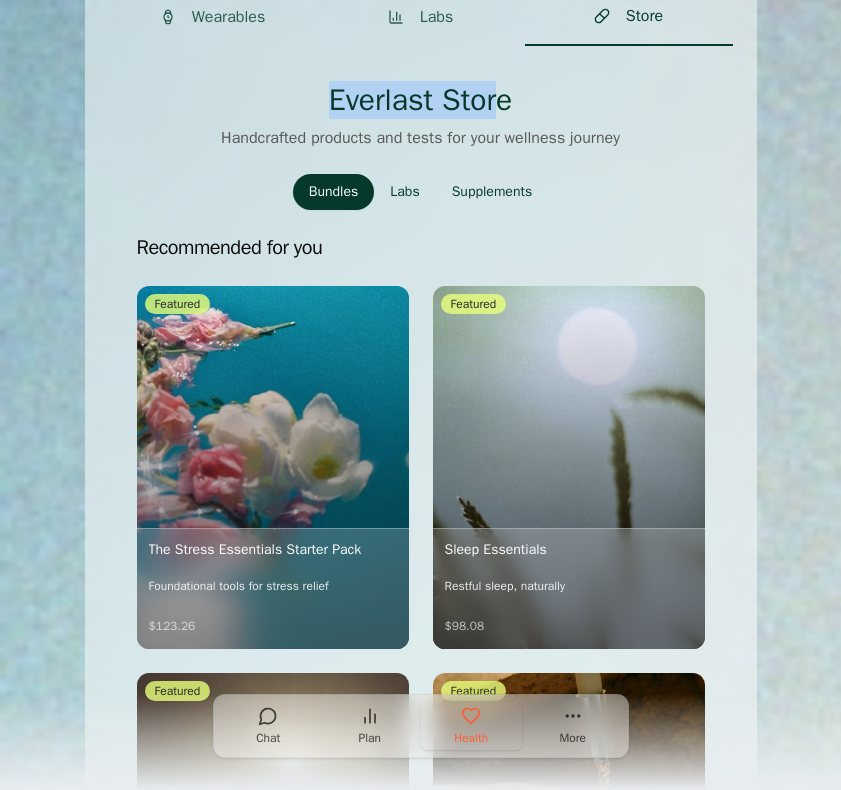click on "Supplements" at bounding box center [492, 192] 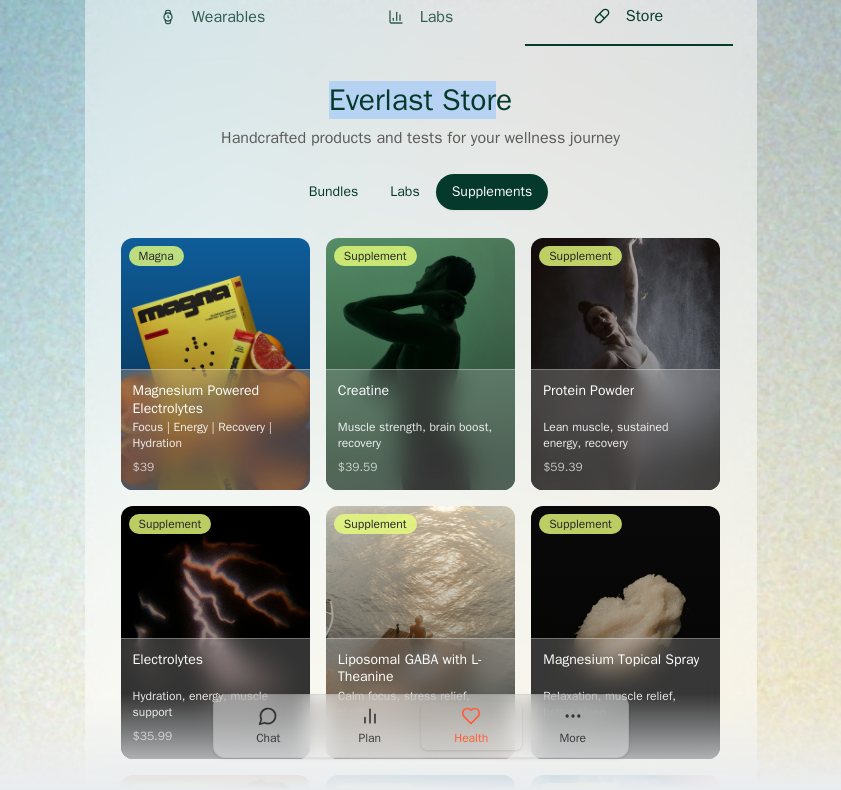 click on "Bundles" at bounding box center (333, 192) 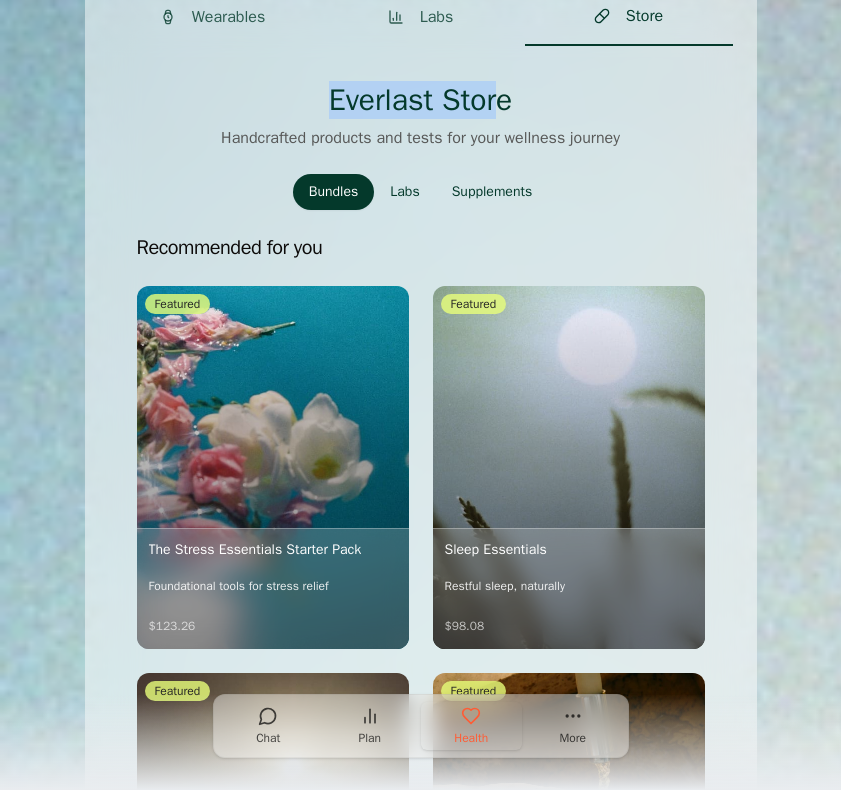 click on "Labs" at bounding box center [404, 192] 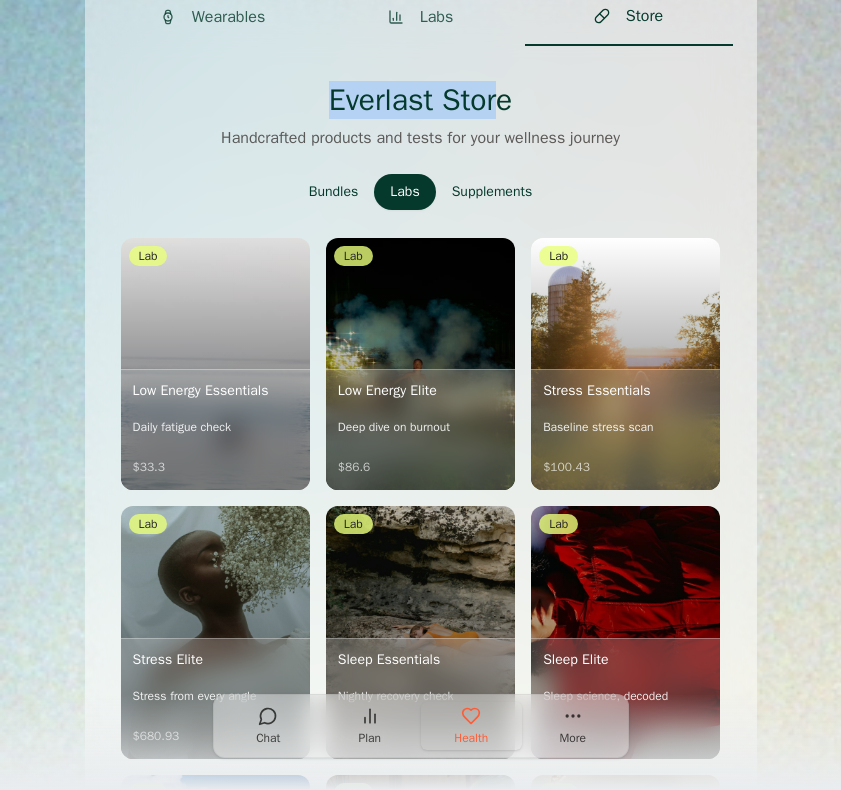 click on "Supplements" at bounding box center [492, 192] 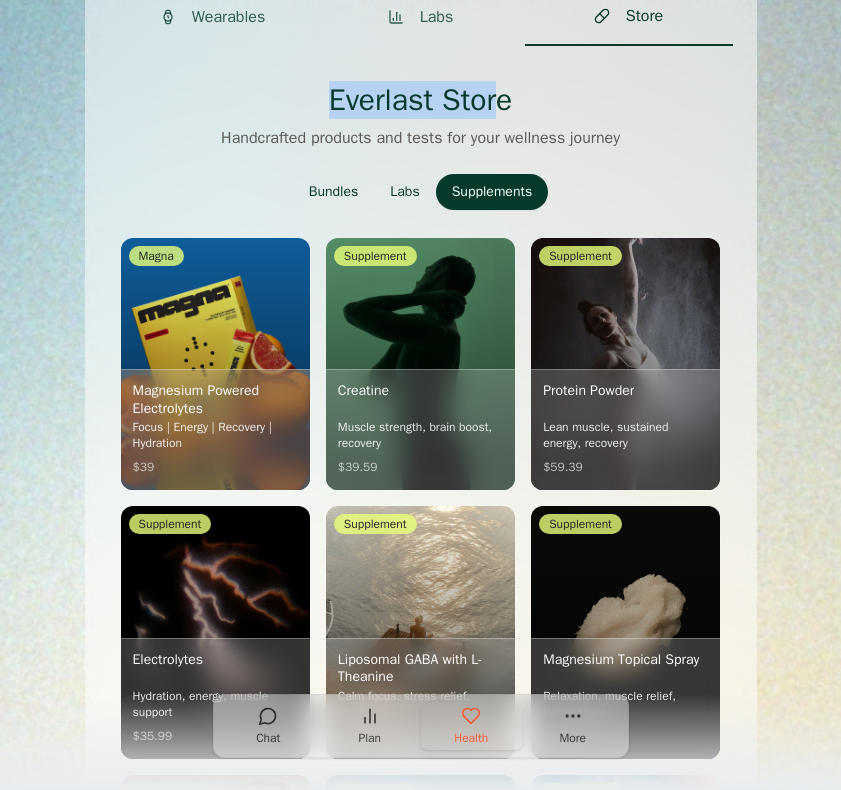 click on "Bundles" at bounding box center (333, 192) 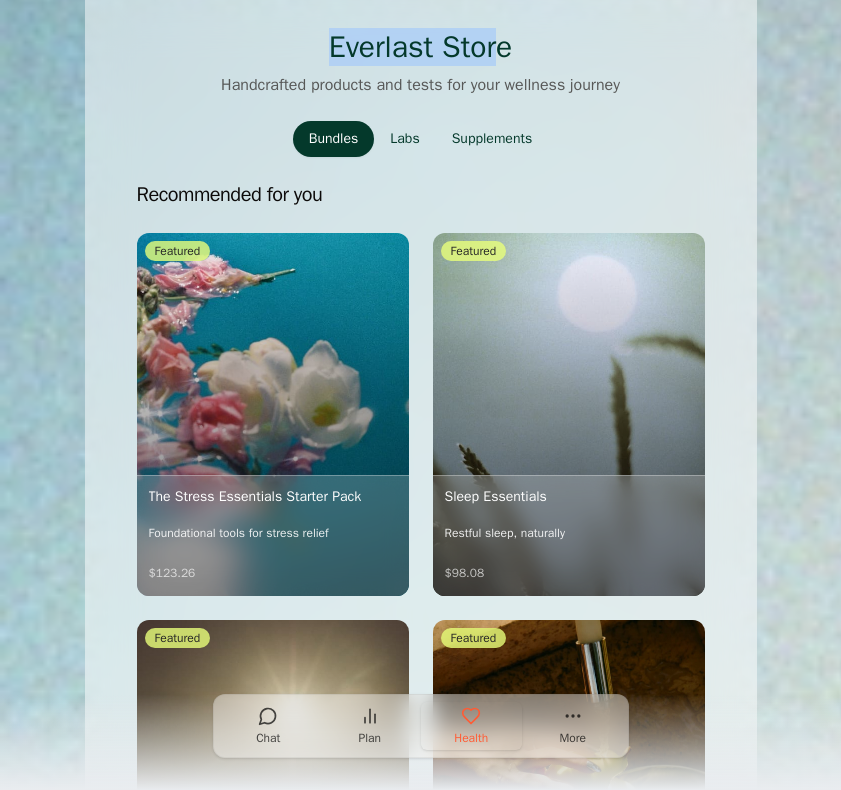 scroll, scrollTop: 153, scrollLeft: 0, axis: vertical 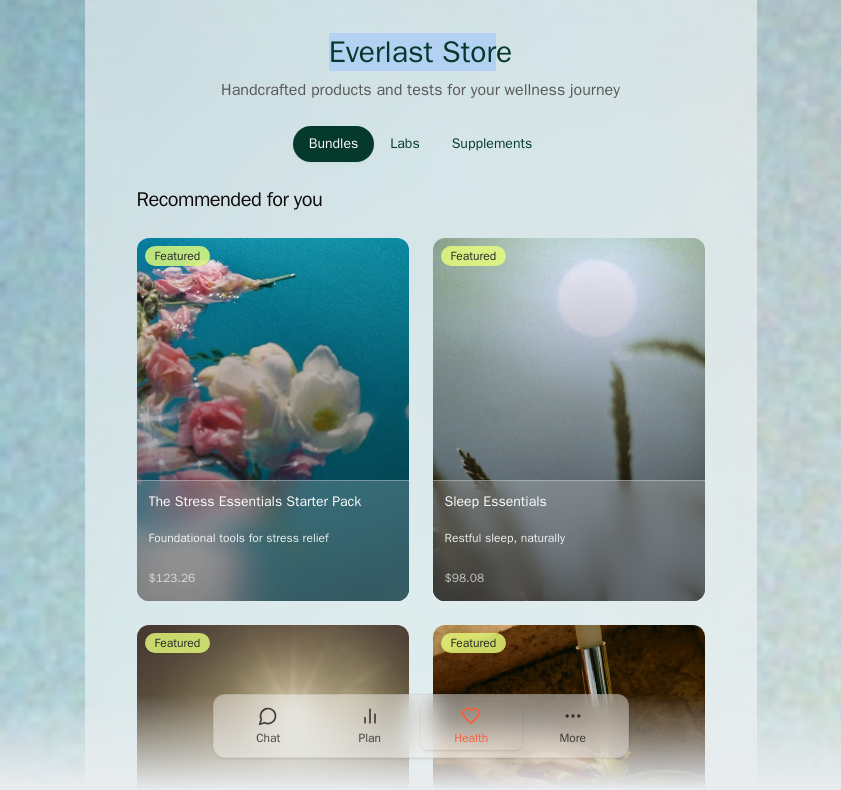 click on "Foundational tools for stress relief" at bounding box center [239, 538] 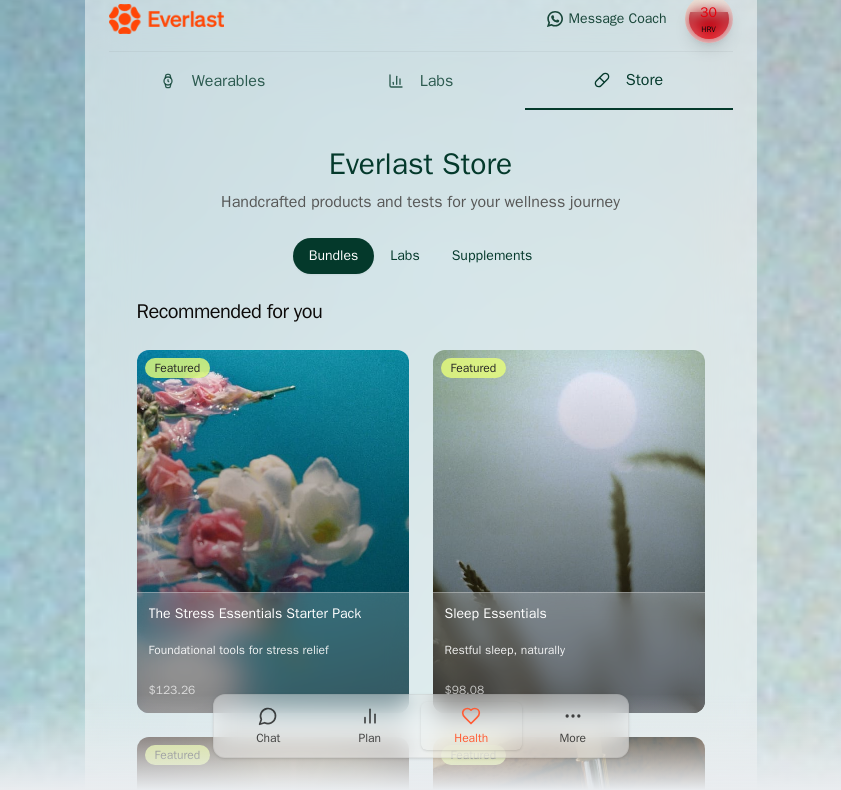 scroll, scrollTop: 0, scrollLeft: 0, axis: both 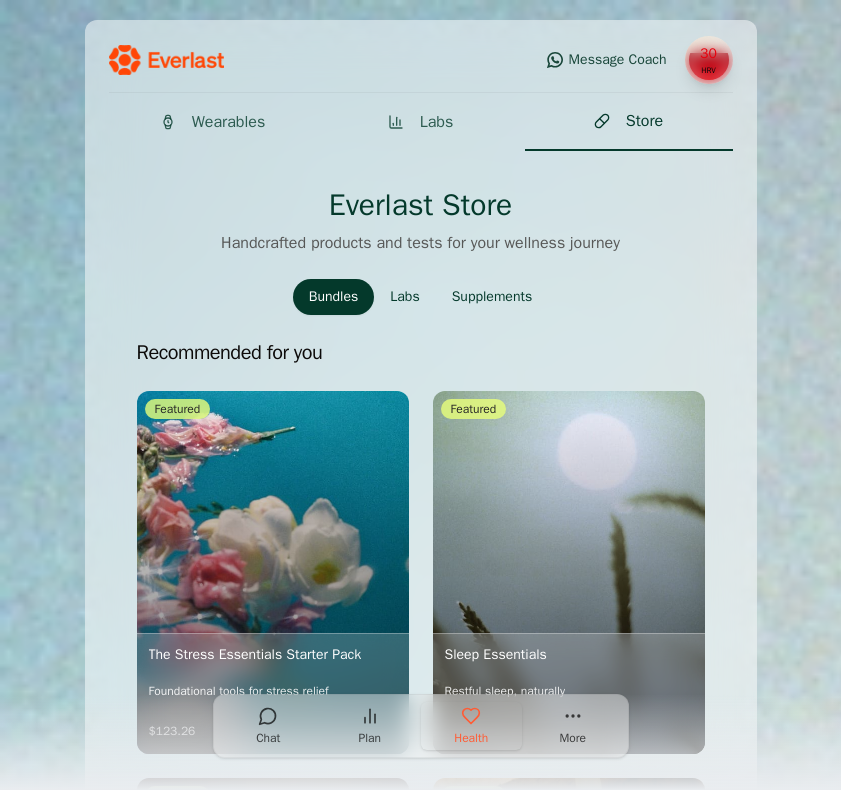 click on "Wearables" at bounding box center (228, 122) 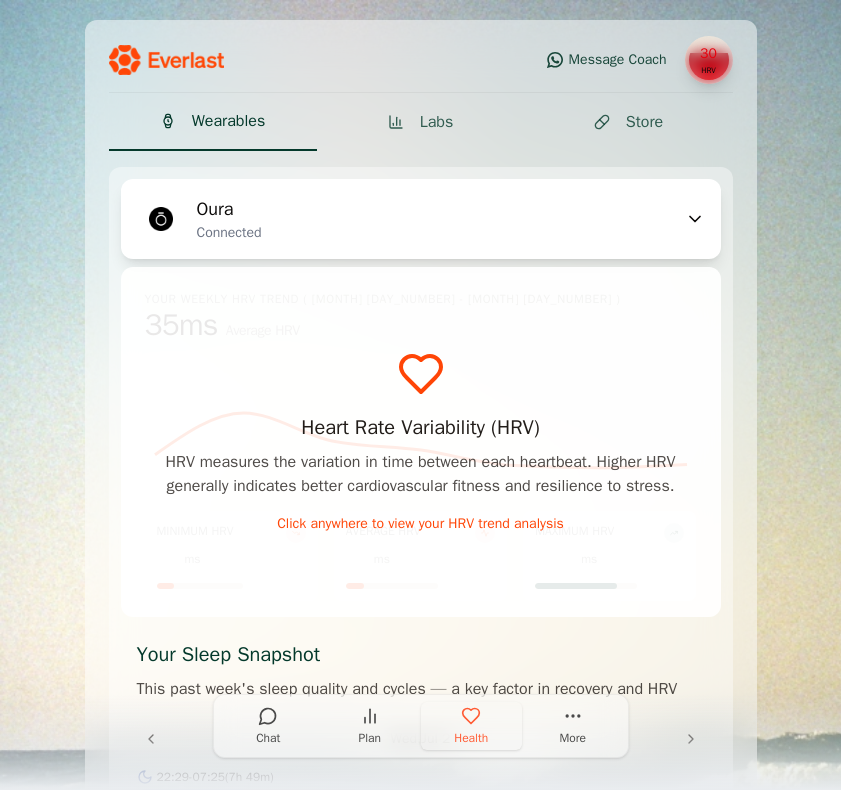 click on "Heart Rate Variability (HRV) HRV measures the variation in time between each heartbeat. Higher HRV generally indicates better cardiovascular fitness and resilience to stress. Click anywhere to view your HRV trend analysis" at bounding box center [421, 442] 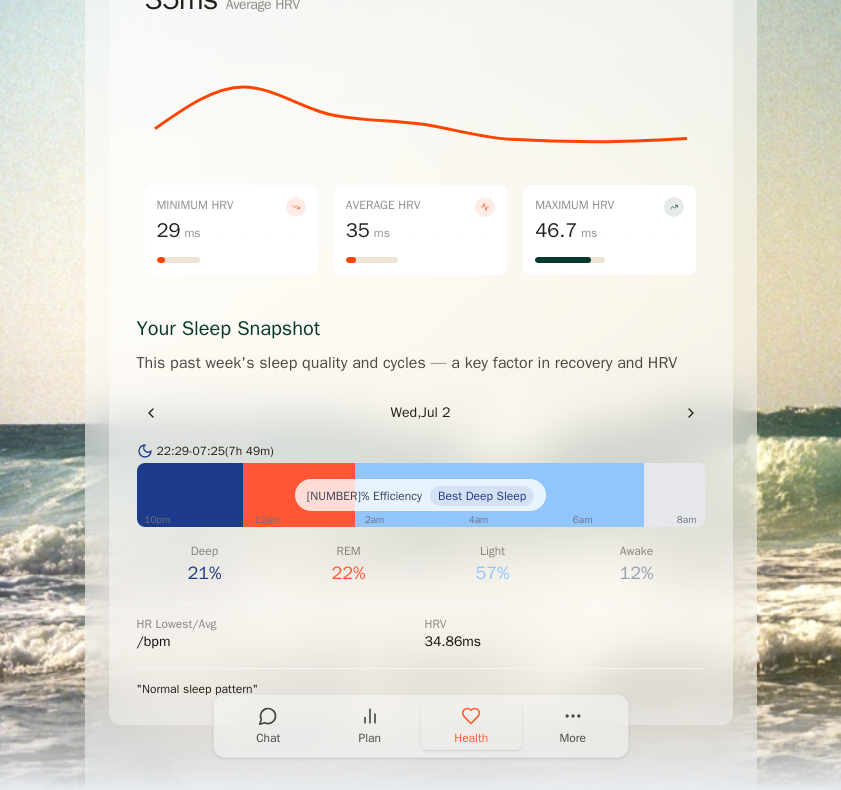 scroll, scrollTop: 385, scrollLeft: 0, axis: vertical 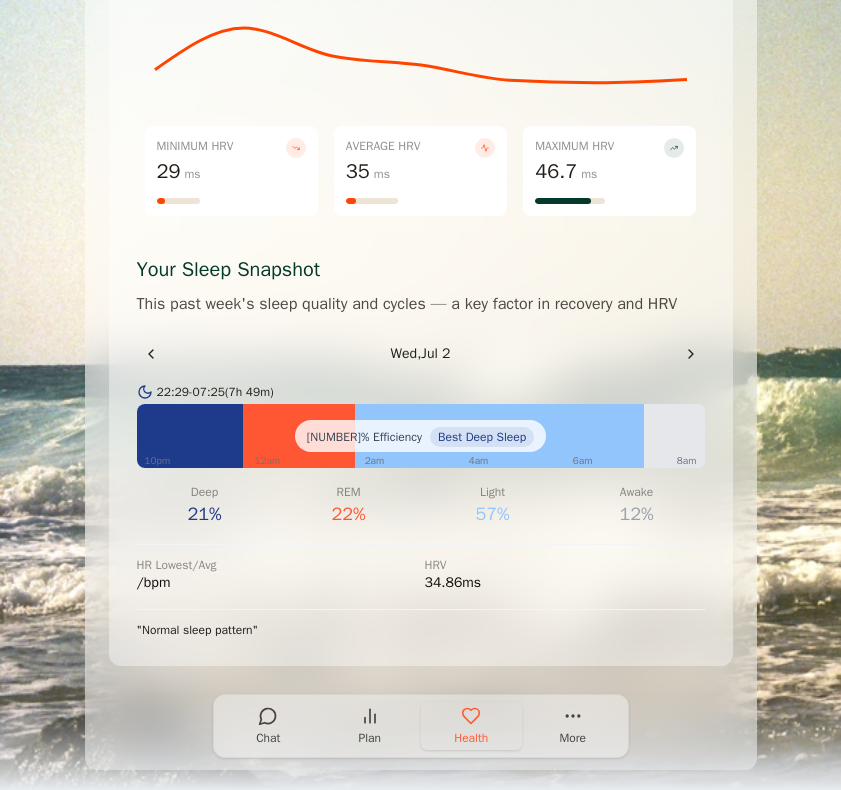 drag, startPoint x: 144, startPoint y: 267, endPoint x: 274, endPoint y: 292, distance: 132.38202 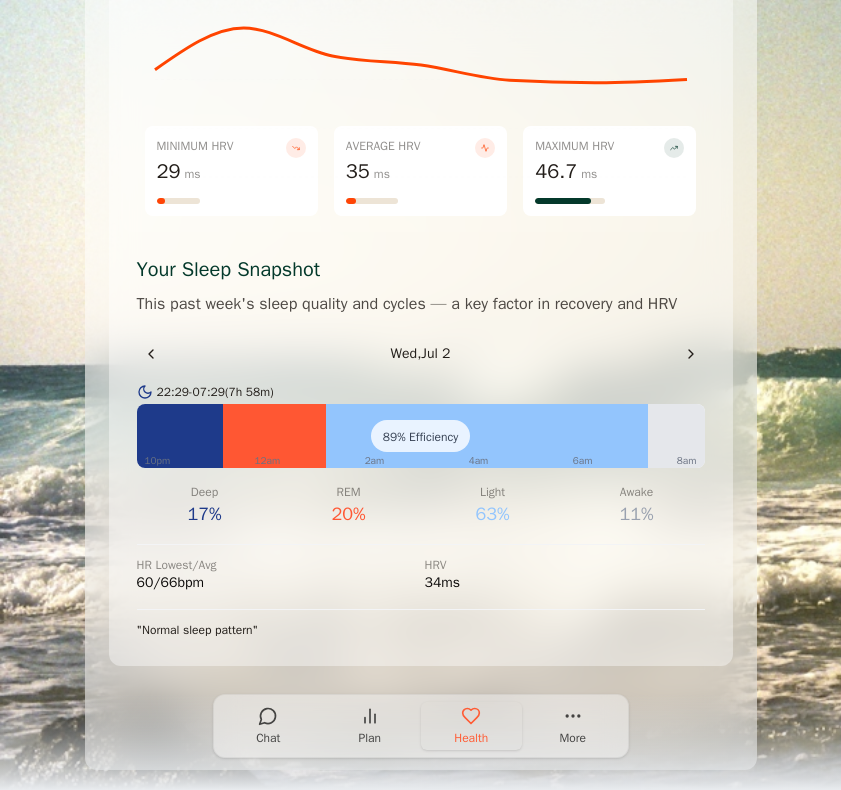 click at bounding box center [691, 354] 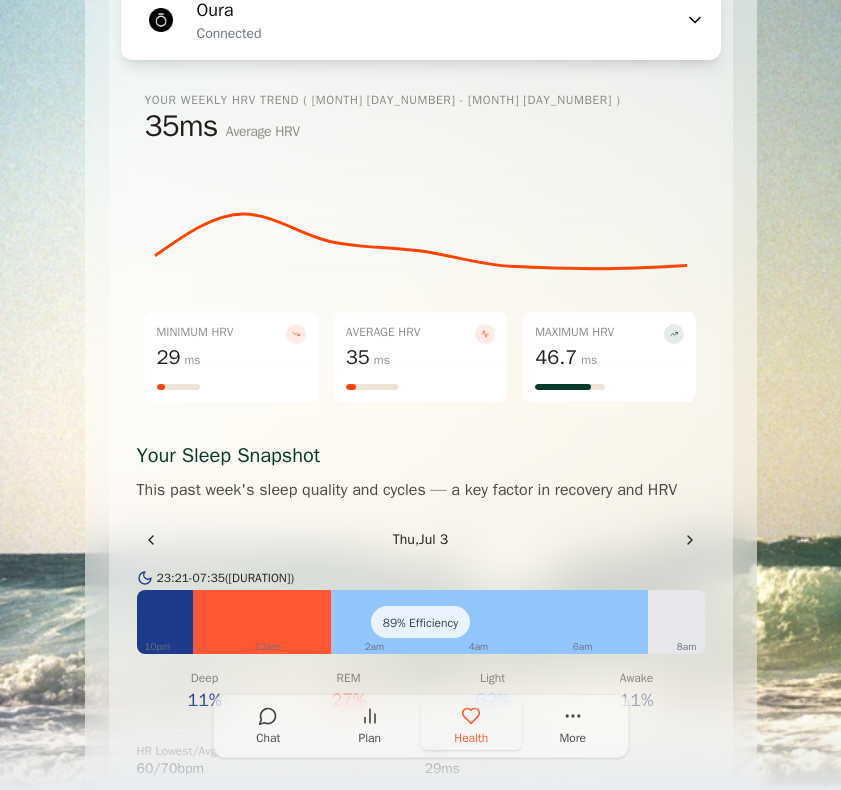 scroll, scrollTop: 0, scrollLeft: 0, axis: both 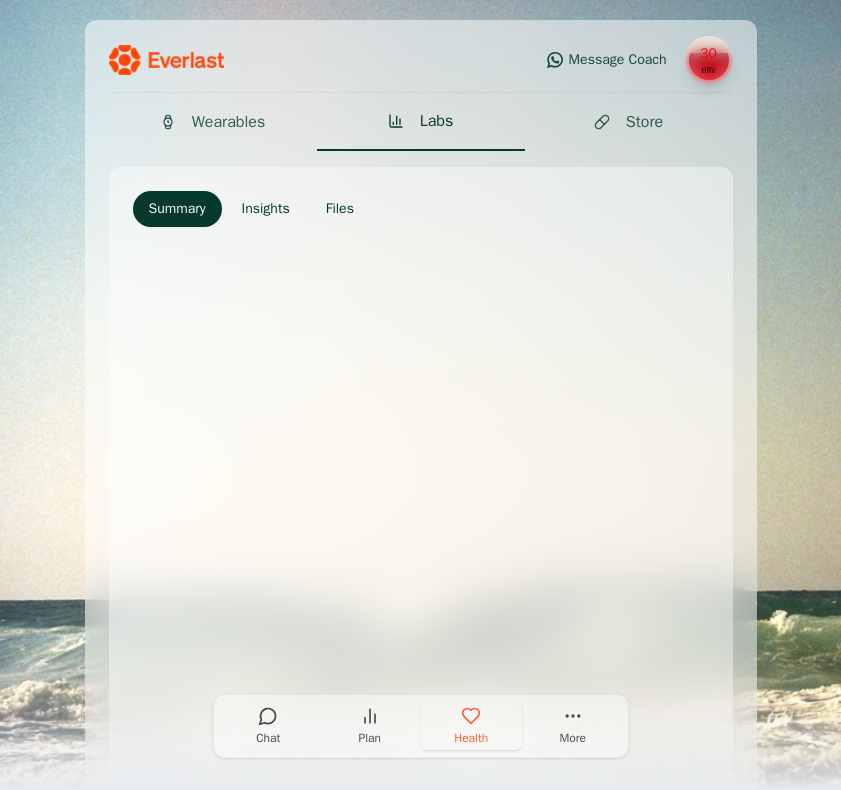 click on "Labs" at bounding box center (437, 121) 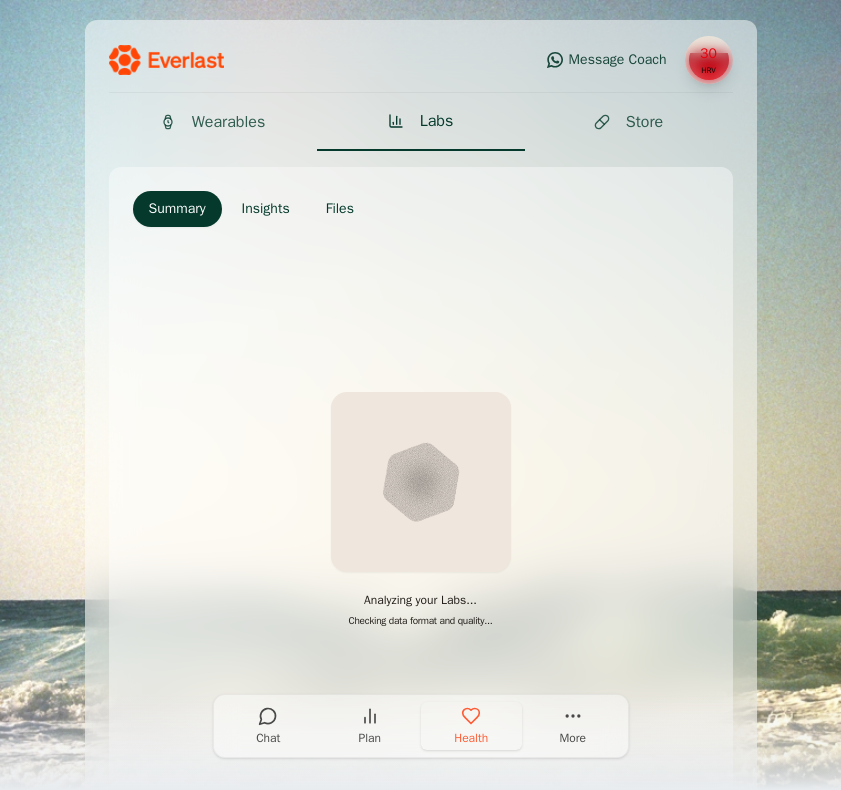 click on "Insights" at bounding box center [266, 209] 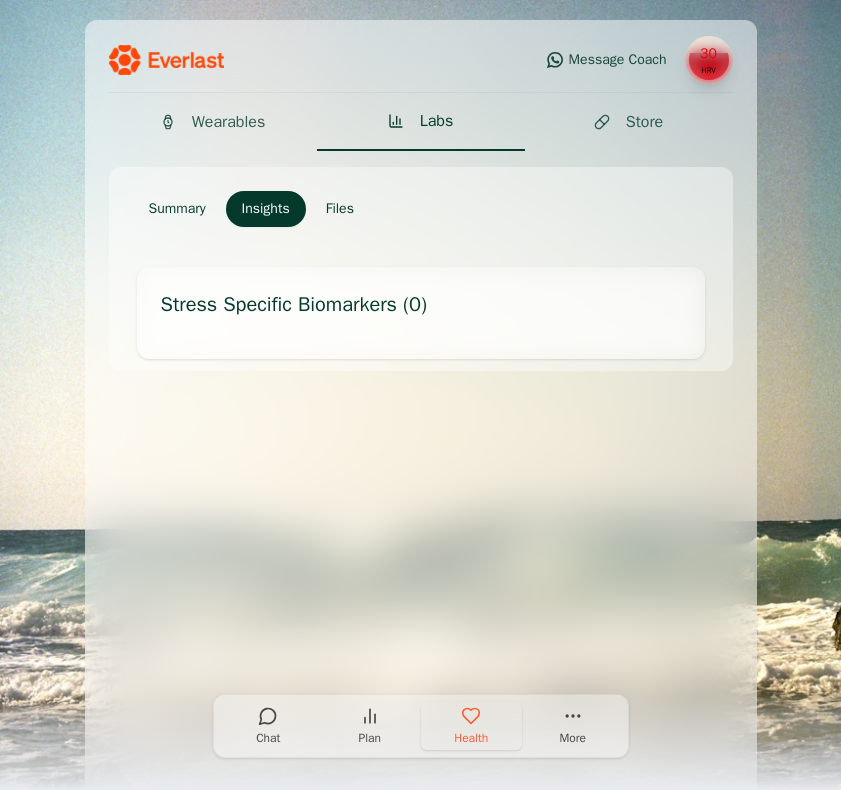 click on "Summary" at bounding box center (177, 209) 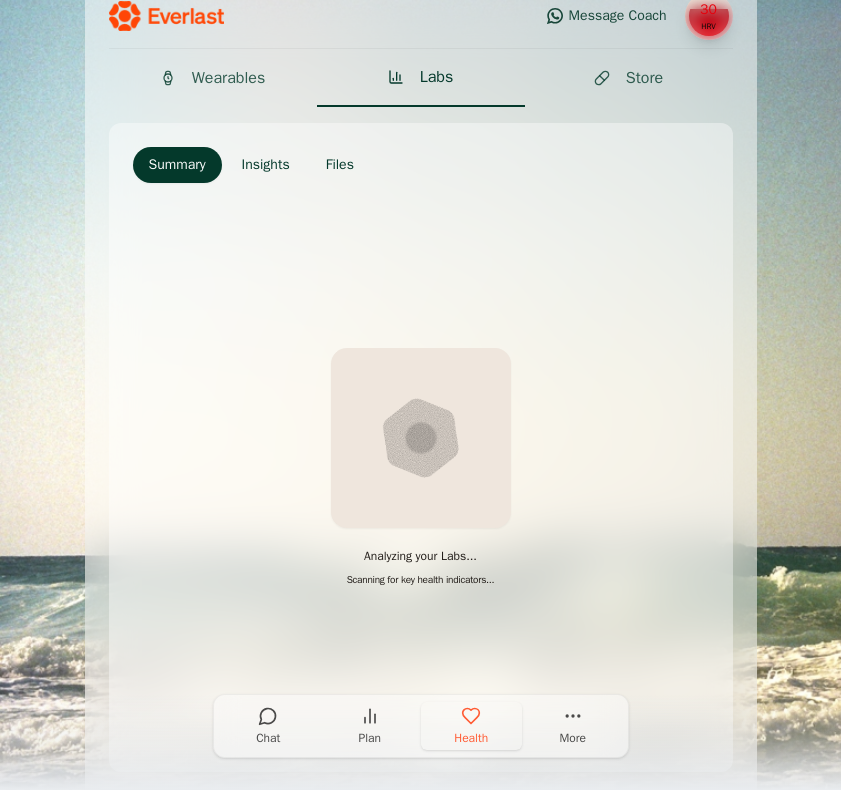 scroll, scrollTop: 0, scrollLeft: 0, axis: both 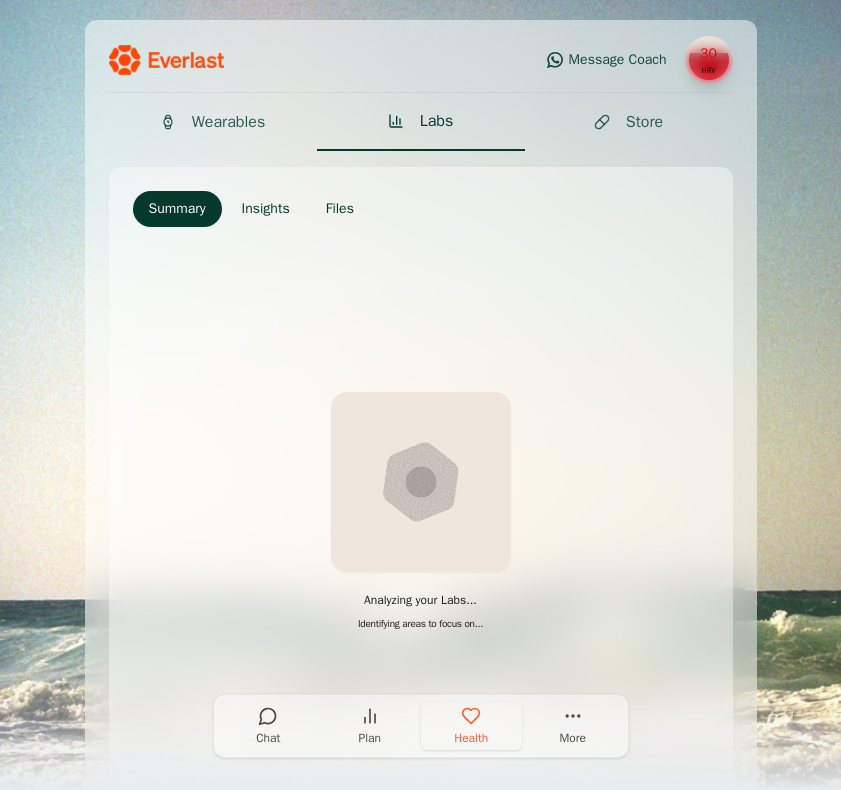 click on "Insights" at bounding box center (266, 209) 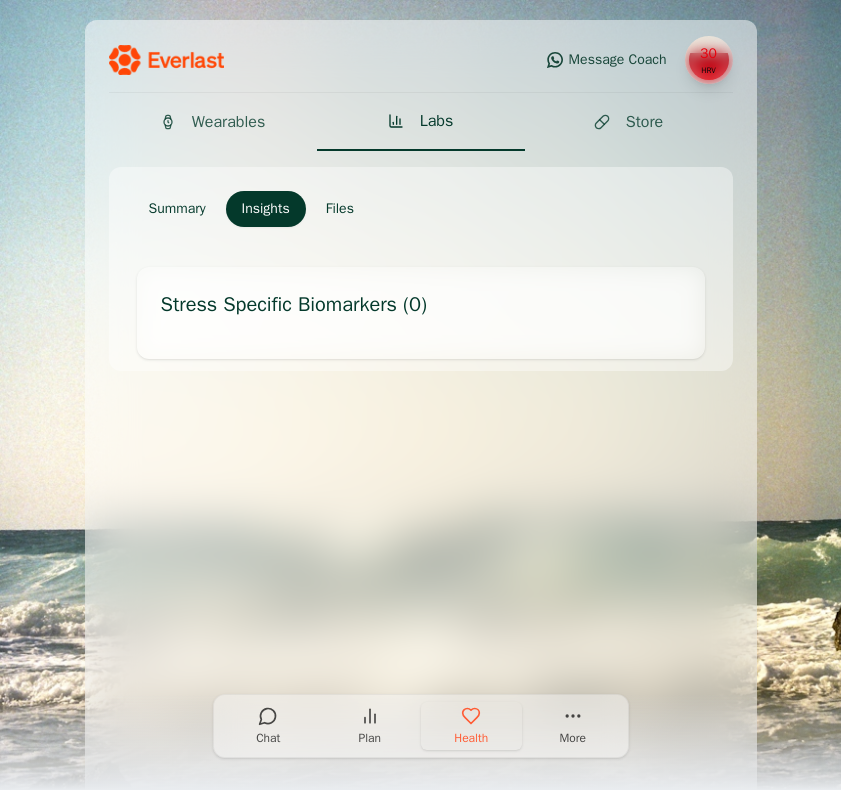 click on "Files" at bounding box center [340, 209] 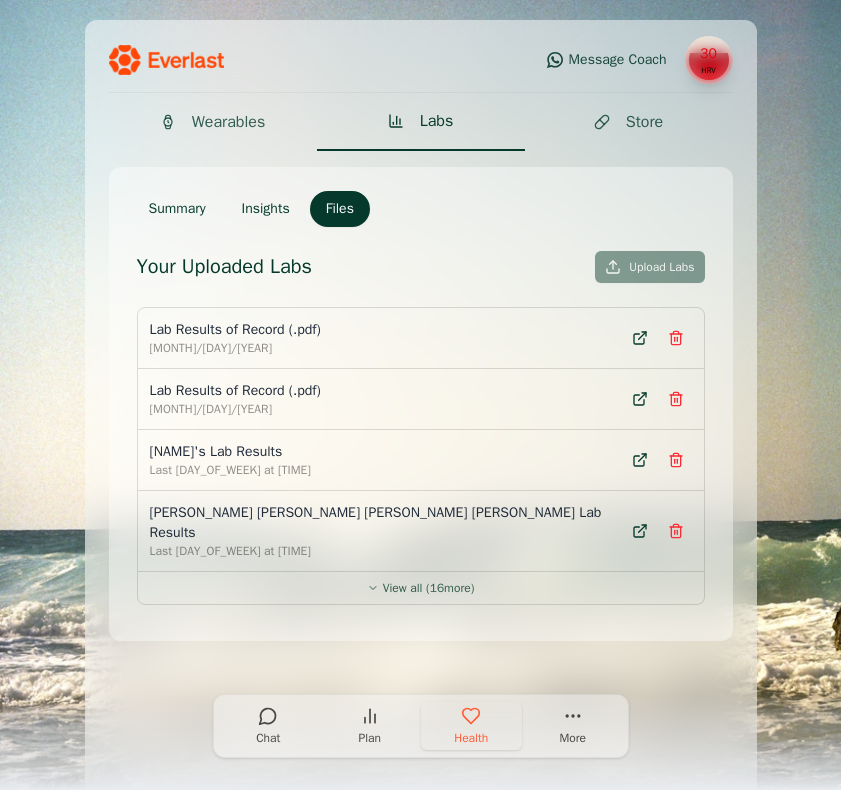 click on "Insights" at bounding box center (266, 209) 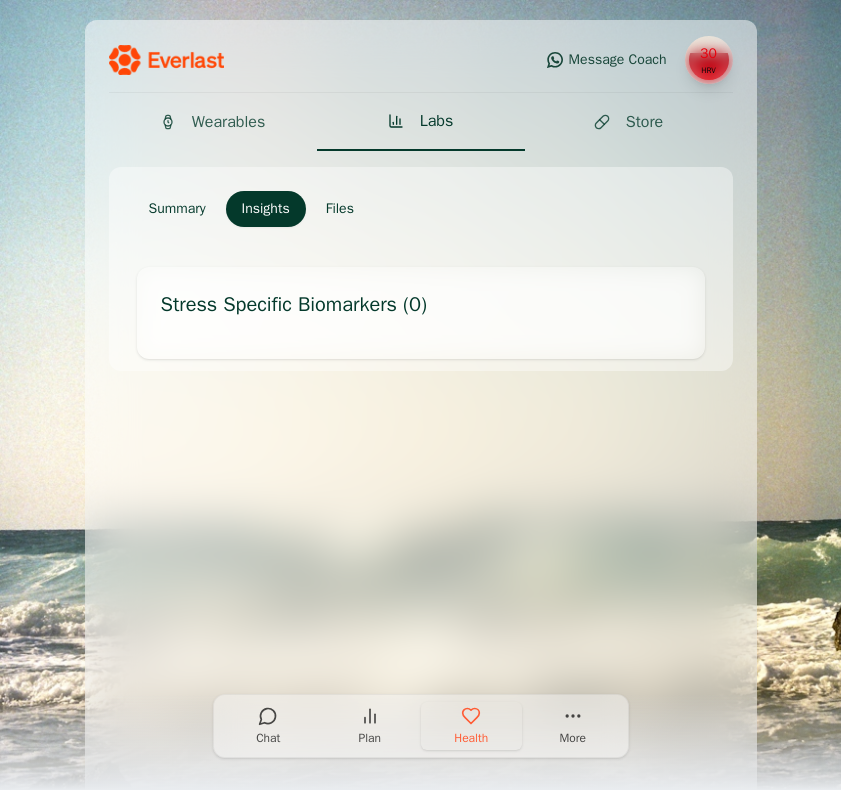 click on "Summary" at bounding box center [177, 209] 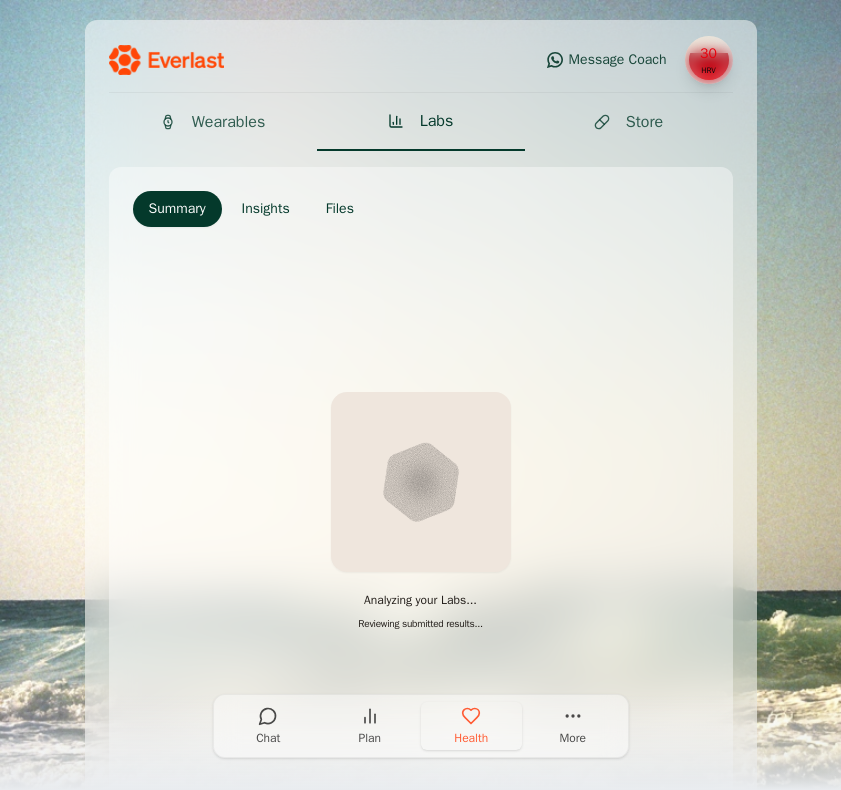 click on "Store" at bounding box center [644, 122] 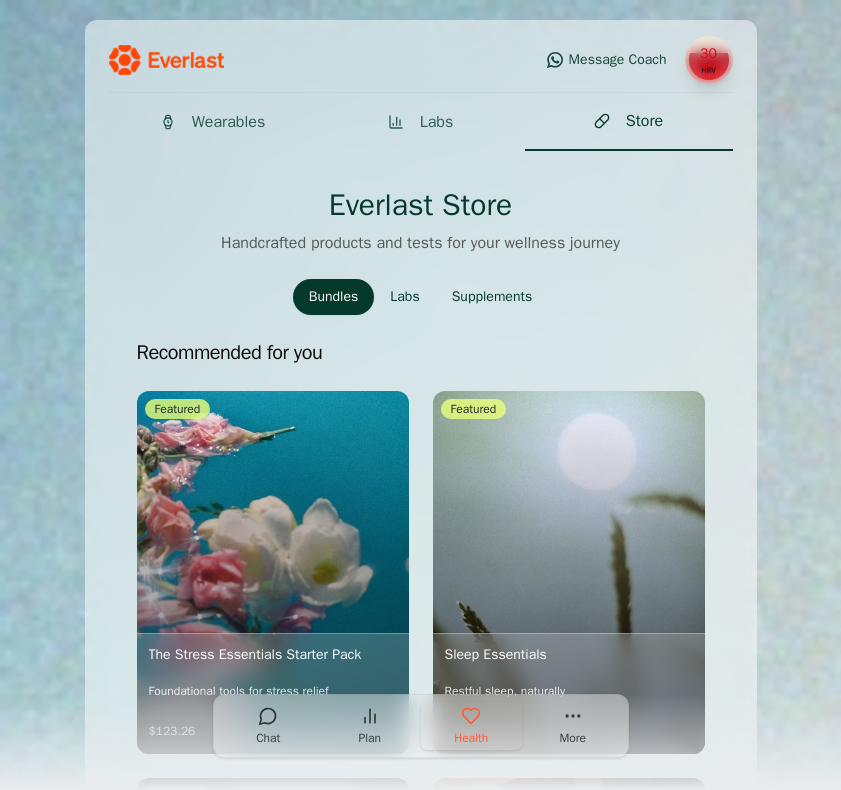 click at bounding box center (573, 716) 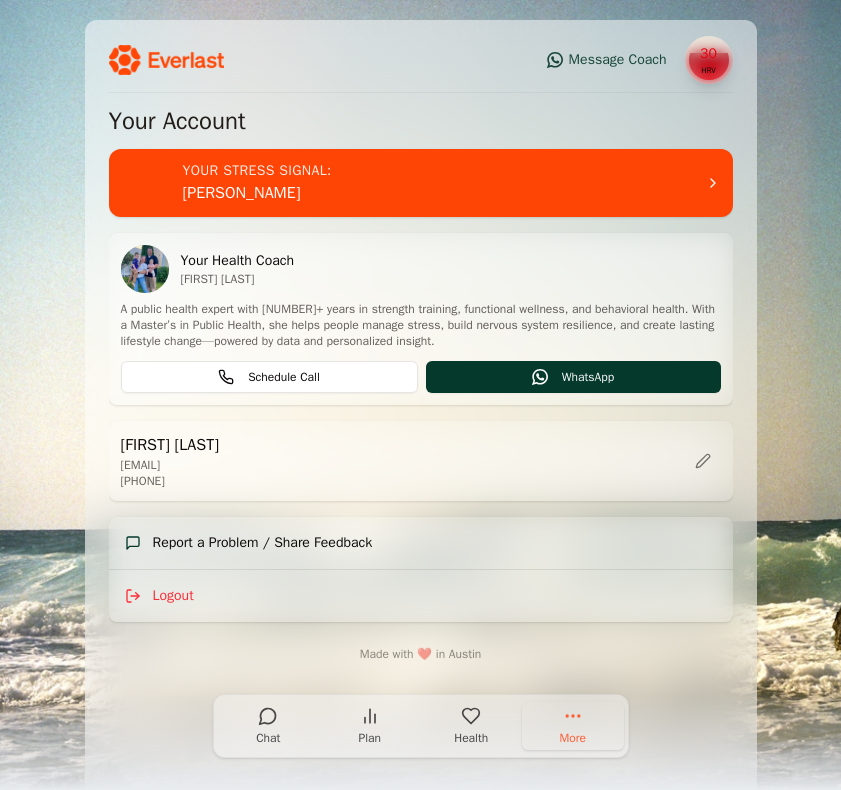 drag, startPoint x: 223, startPoint y: 264, endPoint x: 341, endPoint y: 268, distance: 118.06778 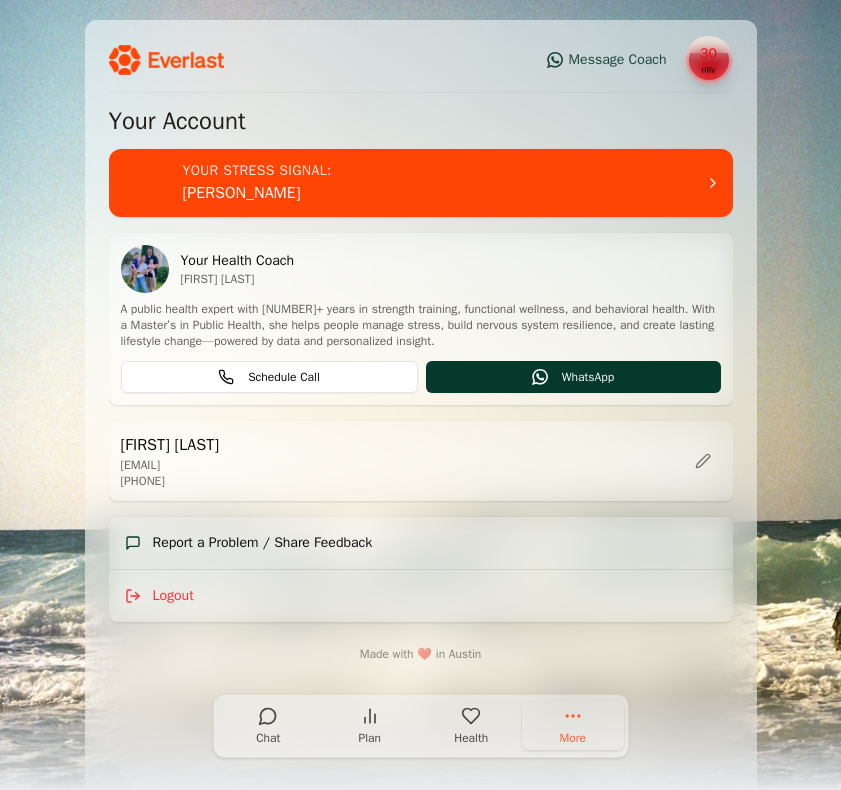 click on "Your Stress Signal:" at bounding box center (257, 171) 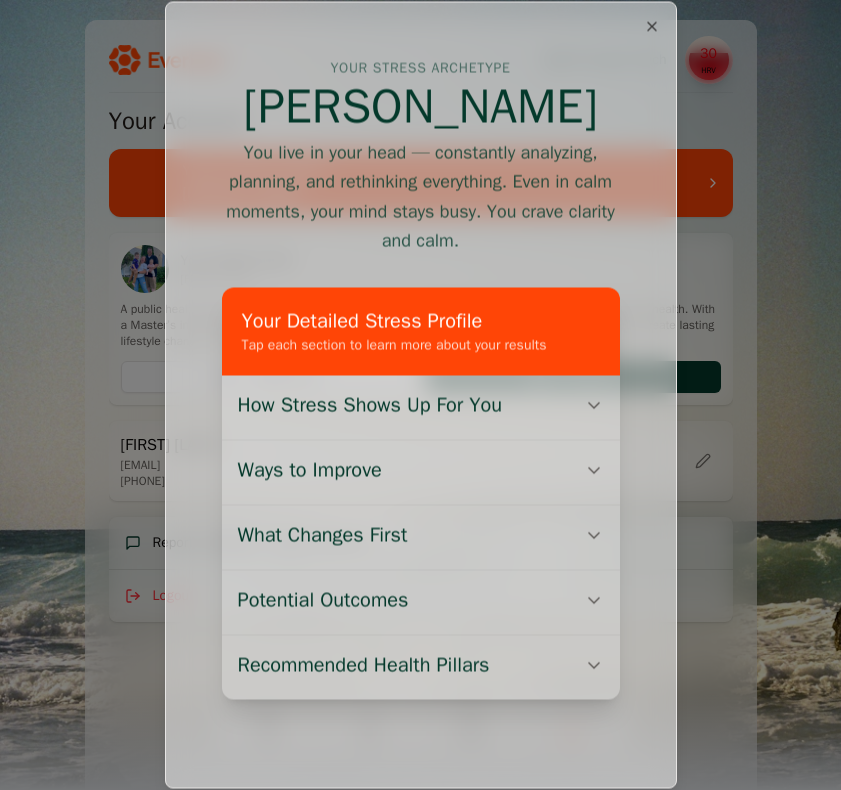 drag, startPoint x: 281, startPoint y: 107, endPoint x: 570, endPoint y: 108, distance: 289.00174 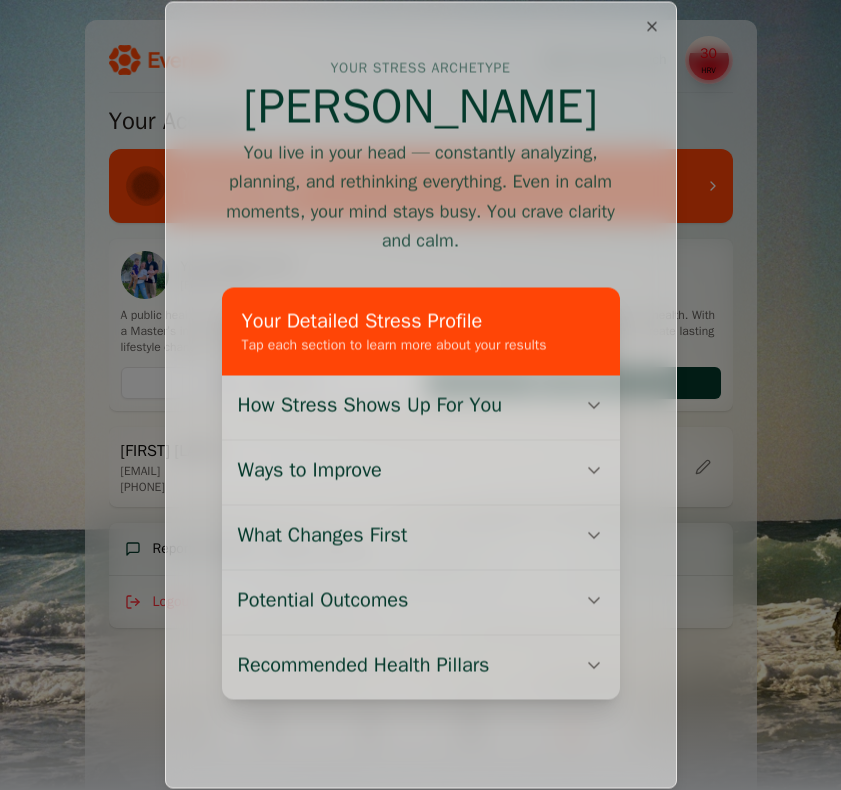 drag, startPoint x: 429, startPoint y: 66, endPoint x: 528, endPoint y: 69, distance: 99.04544 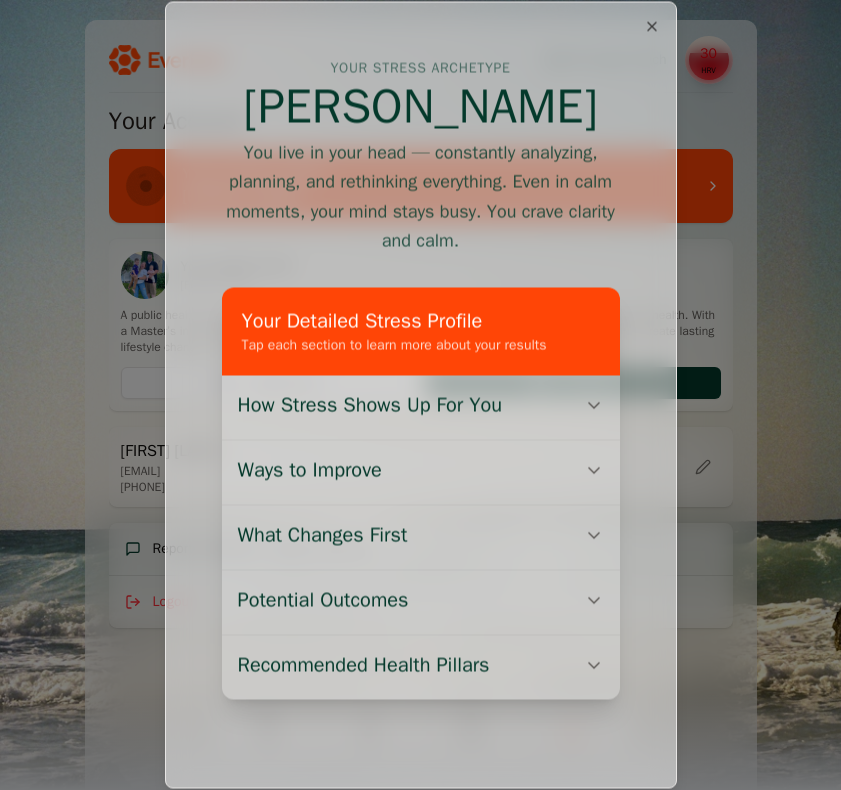 click on "Your Stress Archetype" at bounding box center (421, 69) 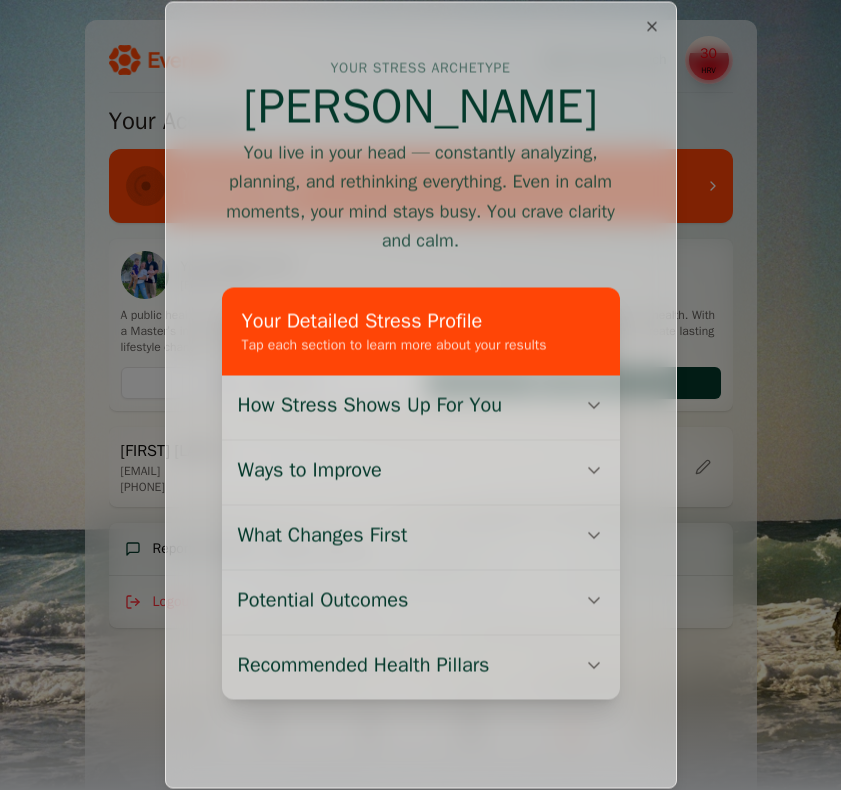 drag, startPoint x: 290, startPoint y: 150, endPoint x: 437, endPoint y: 240, distance: 172.36299 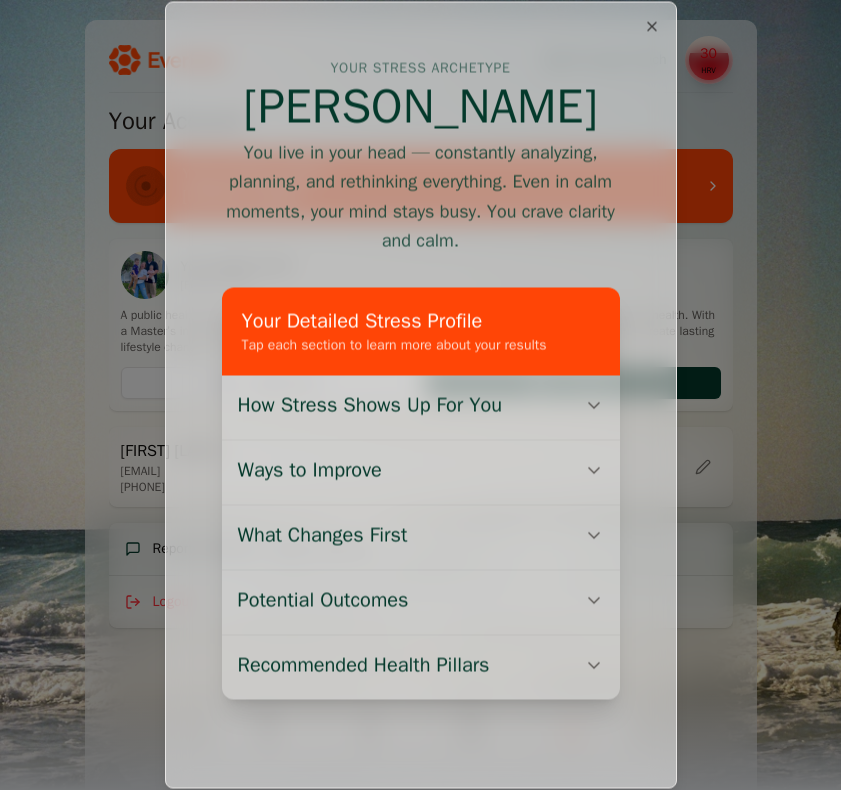 click on "You live in your head — constantly analyzing, planning, and rethinking everything. Even in calm moments, your mind stays busy. You crave clarity and calm." at bounding box center [421, 197] 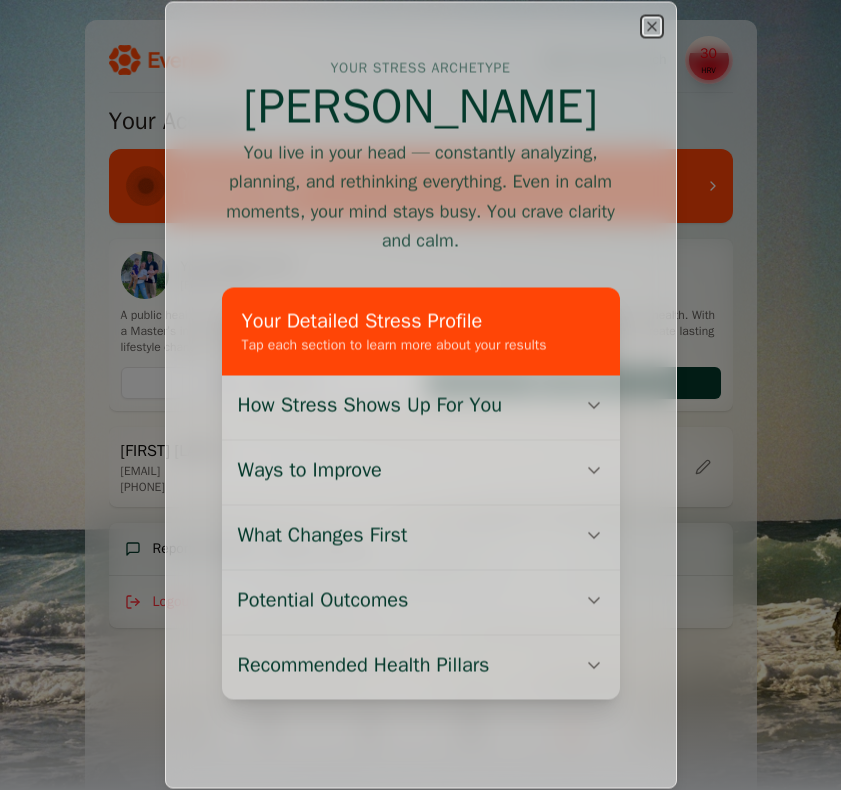 click on "Close" at bounding box center [652, 27] 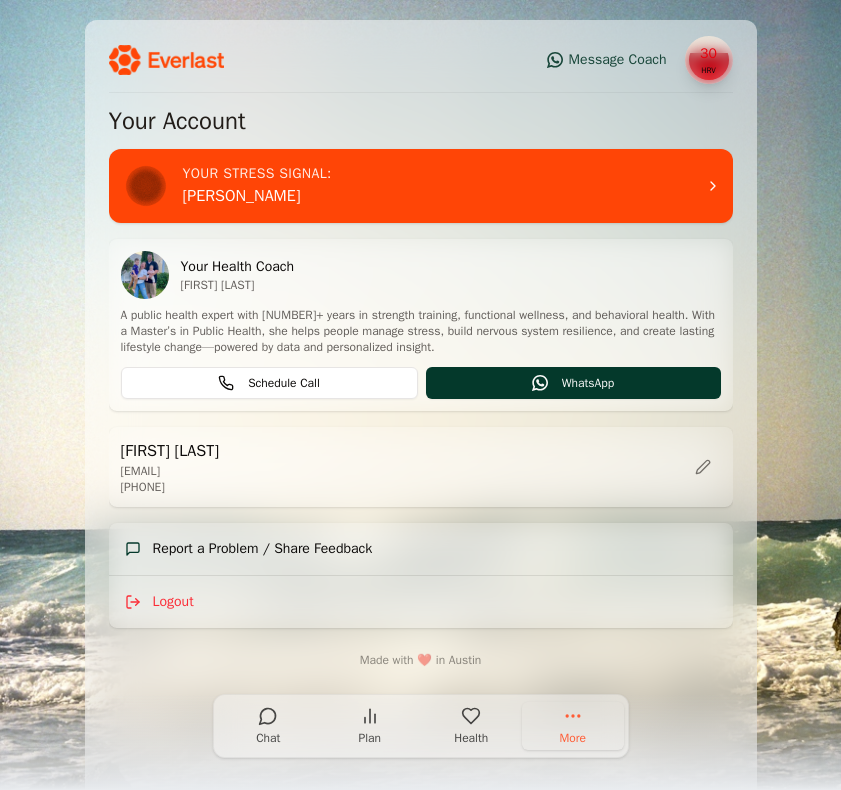 click at bounding box center [268, 716] 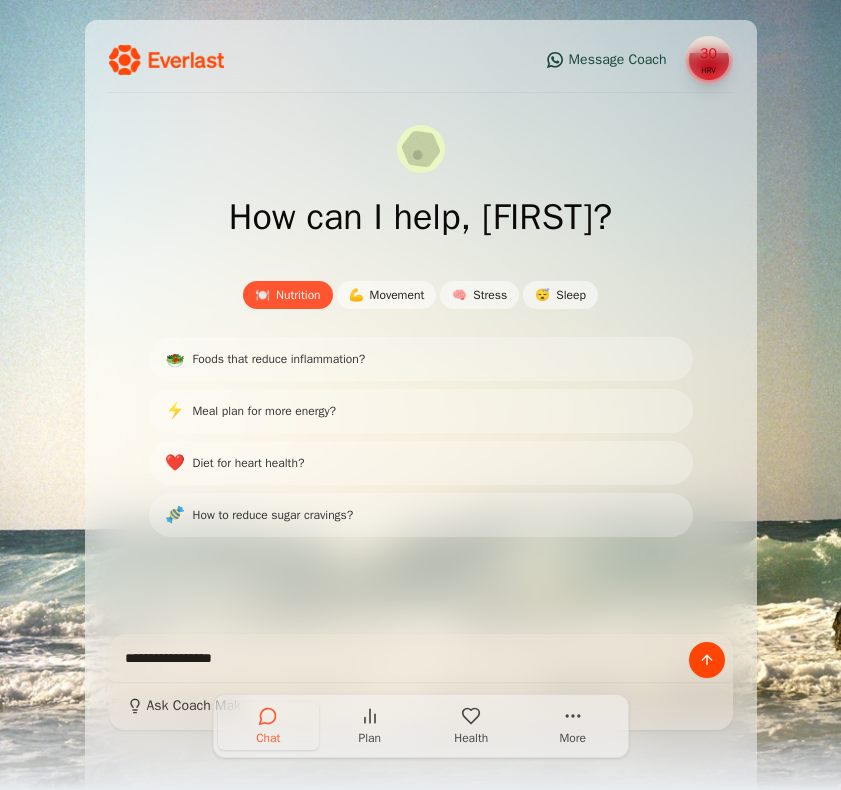 click on "💪 Movement" at bounding box center (387, 295) 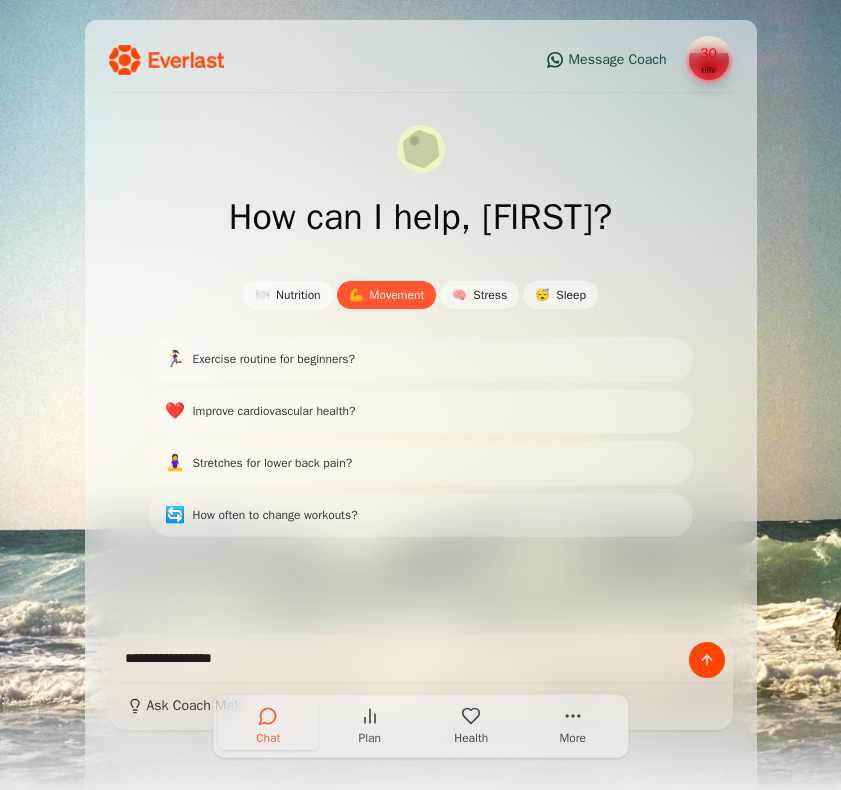 click at bounding box center (421, 658) 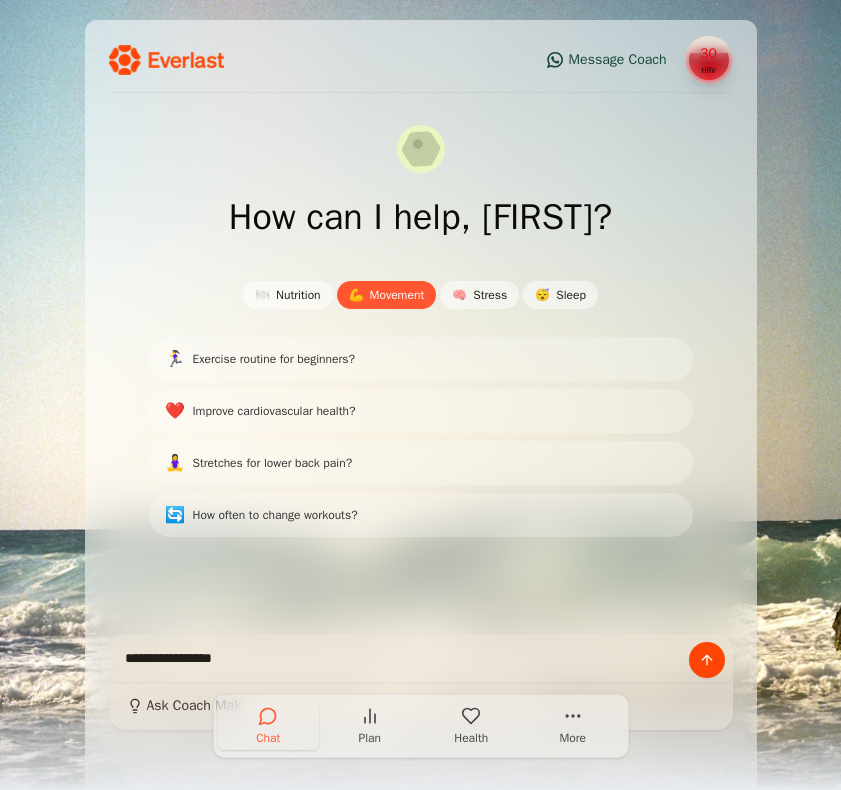 scroll, scrollTop: 40, scrollLeft: 0, axis: vertical 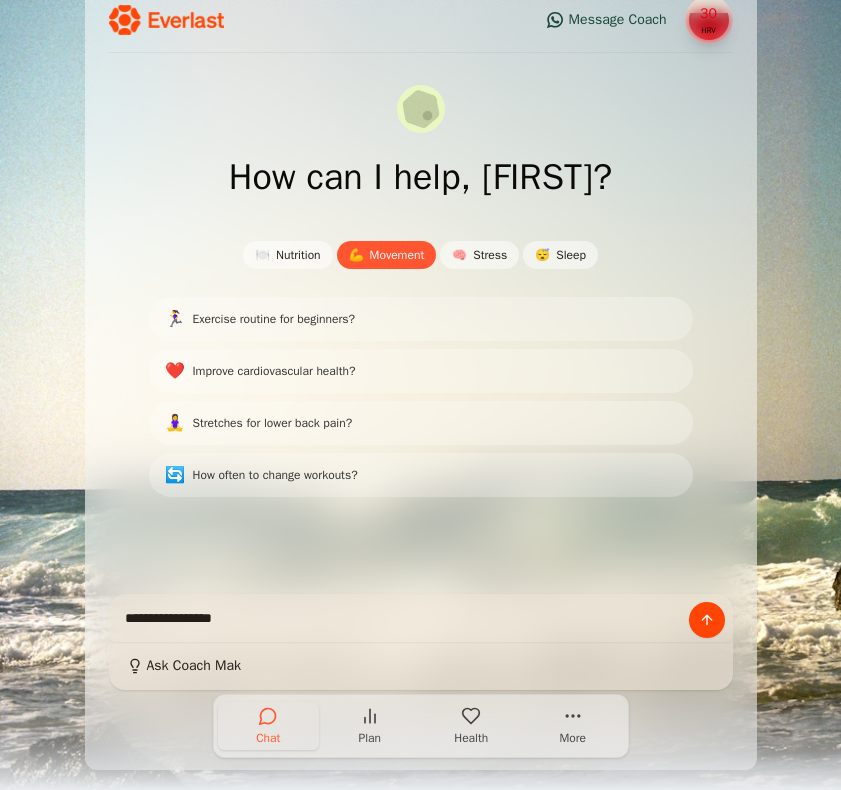 click on "**********" at bounding box center (421, 618) 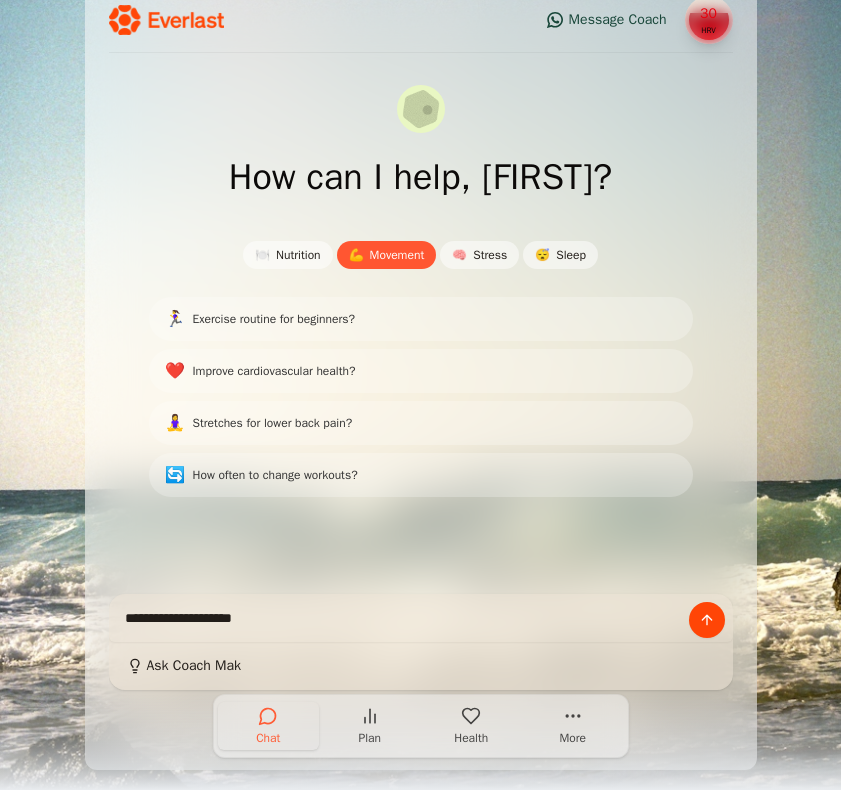 type on "**********" 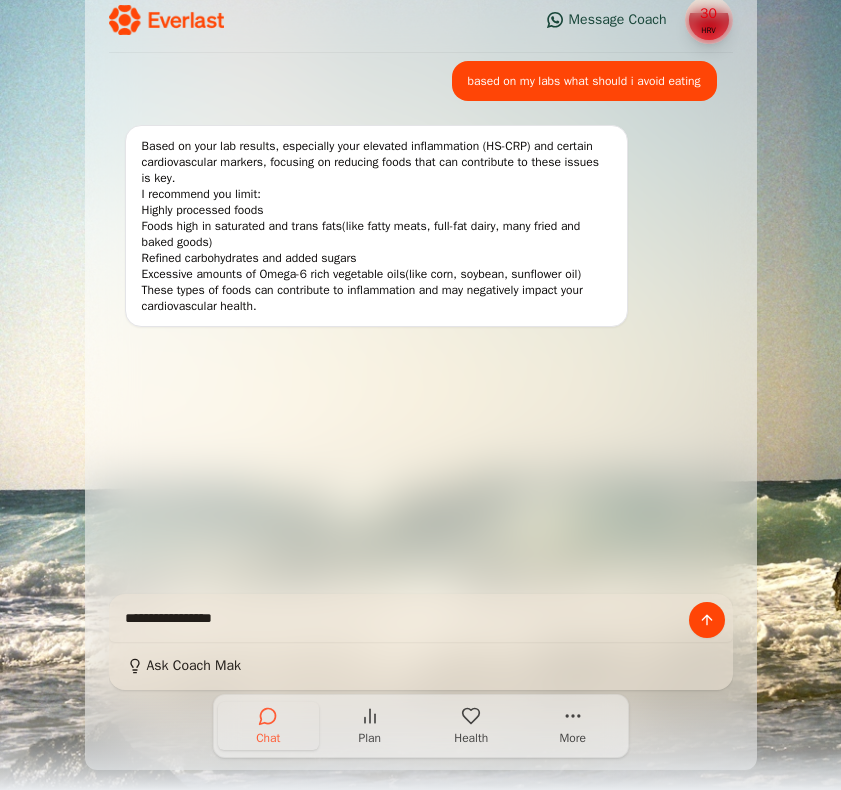 drag, startPoint x: 332, startPoint y: 227, endPoint x: 345, endPoint y: 229, distance: 13.152946 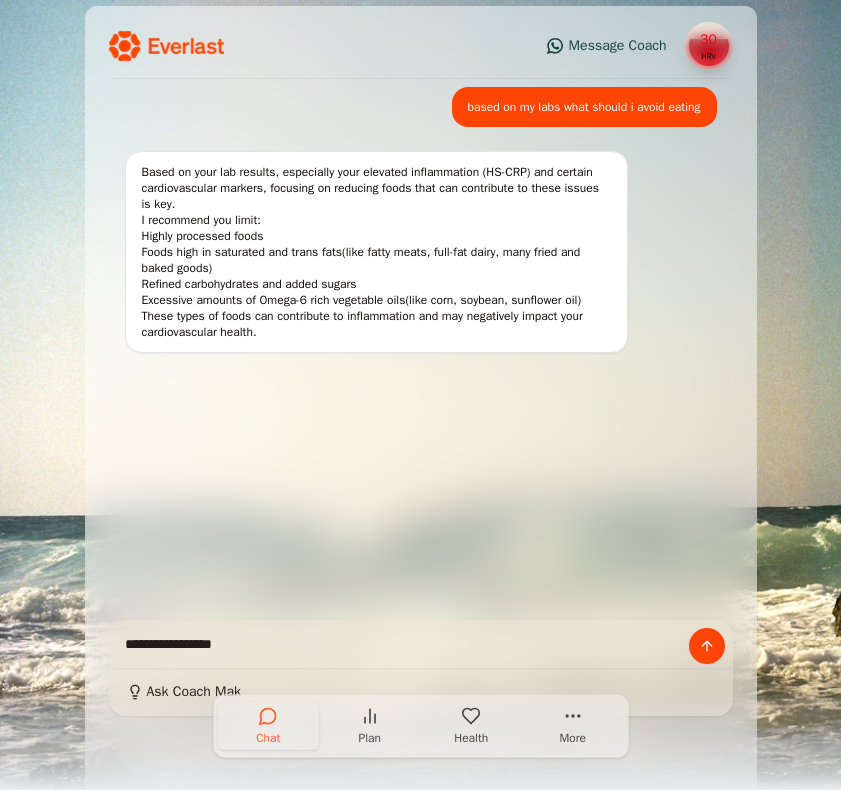 scroll, scrollTop: 0, scrollLeft: 0, axis: both 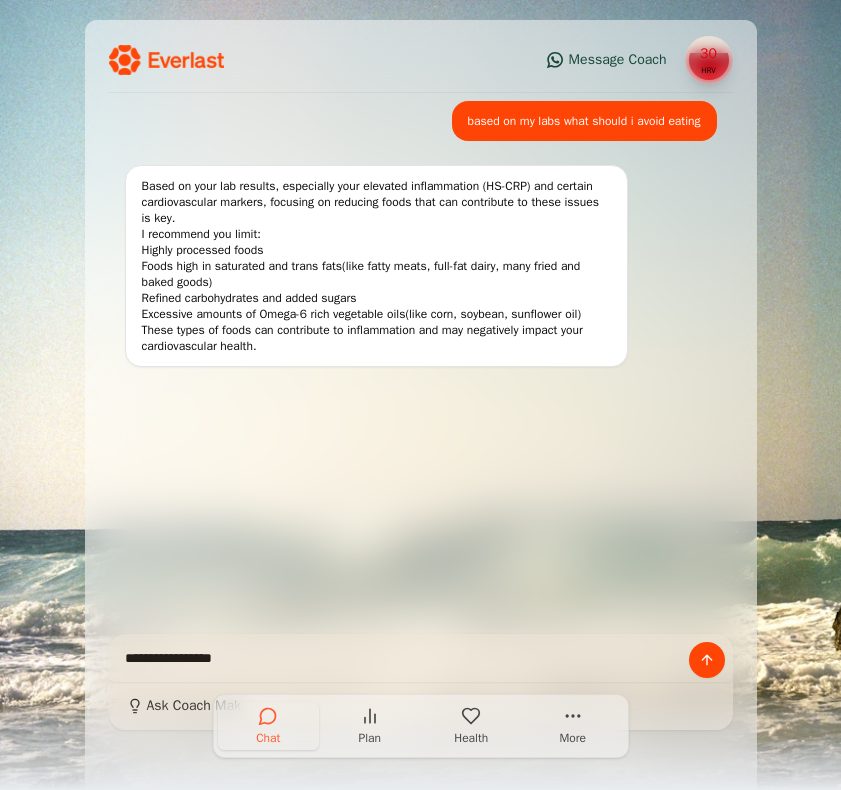 click on "Plan" at bounding box center [370, 726] 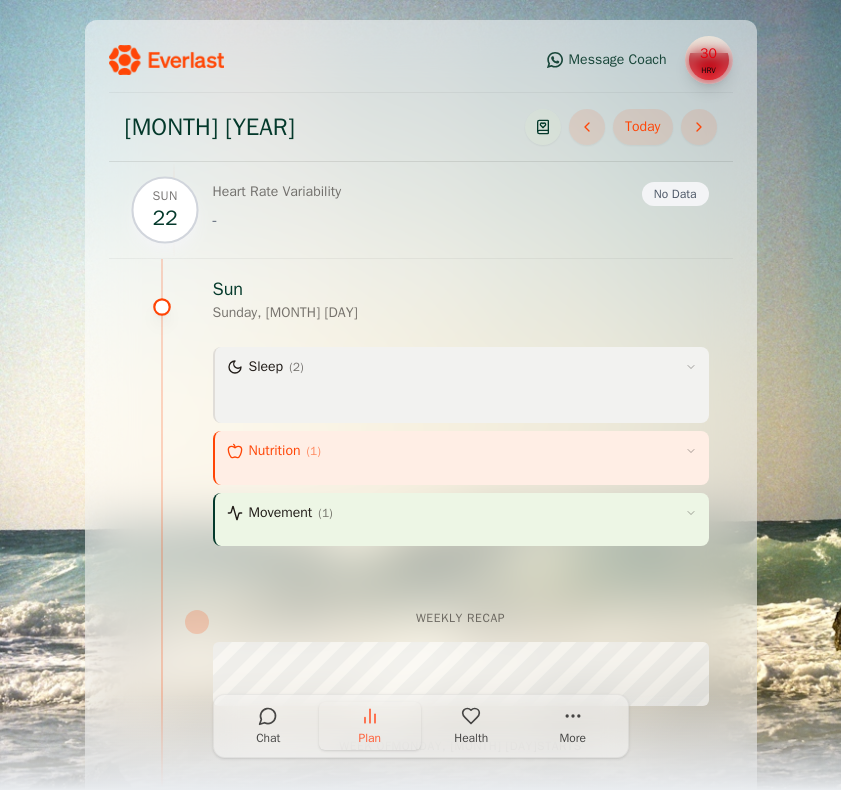 scroll, scrollTop: 7392, scrollLeft: 0, axis: vertical 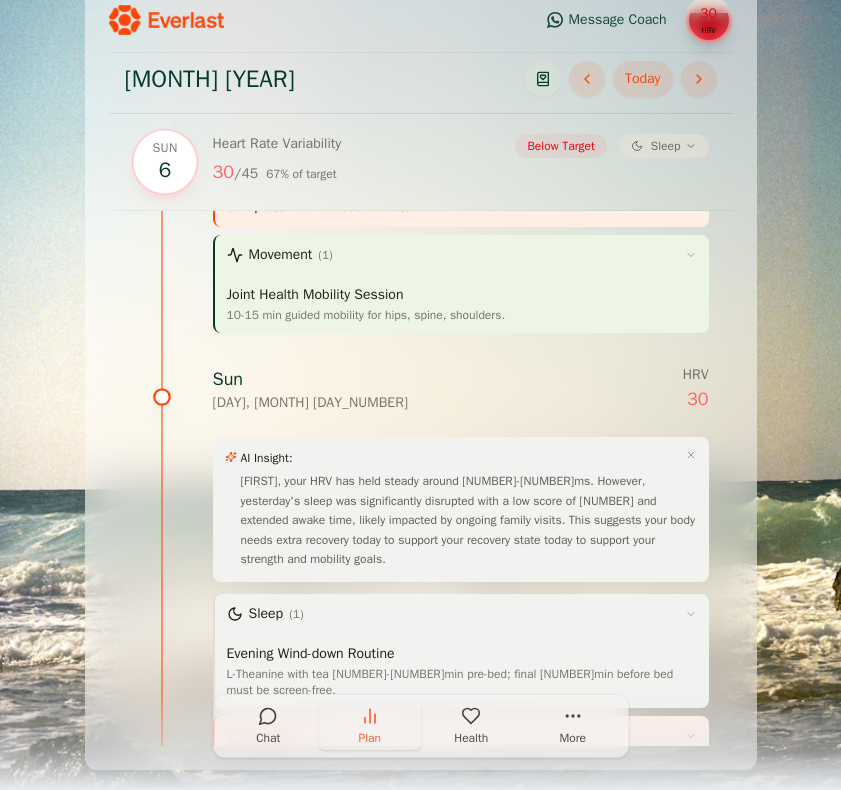 click on "Health" at bounding box center [471, 738] 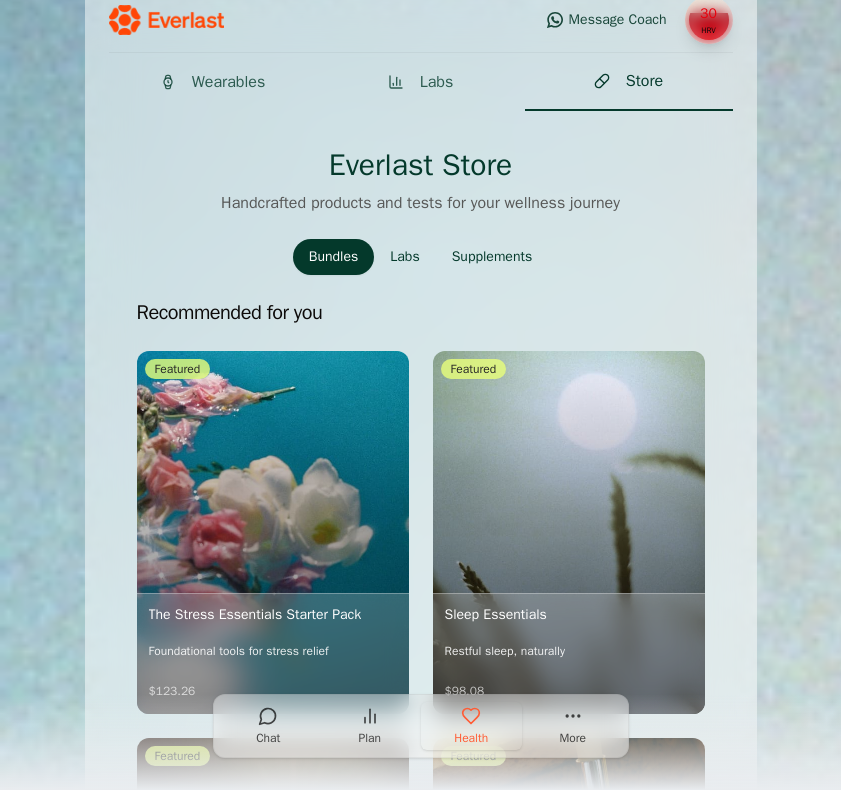 click on "Labs" at bounding box center (437, 82) 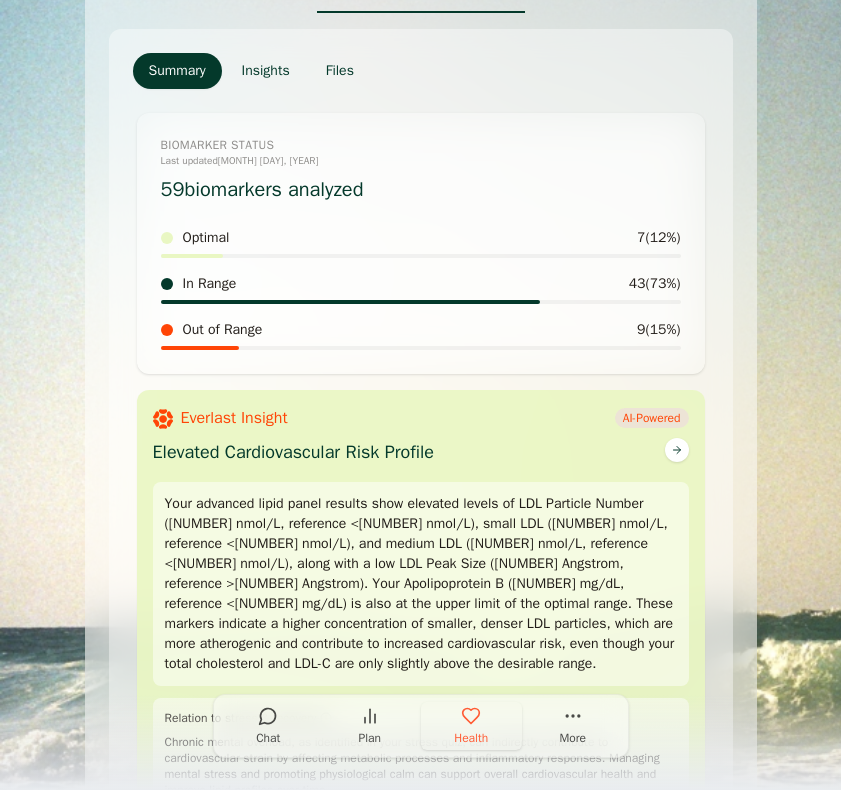 scroll, scrollTop: 145, scrollLeft: 0, axis: vertical 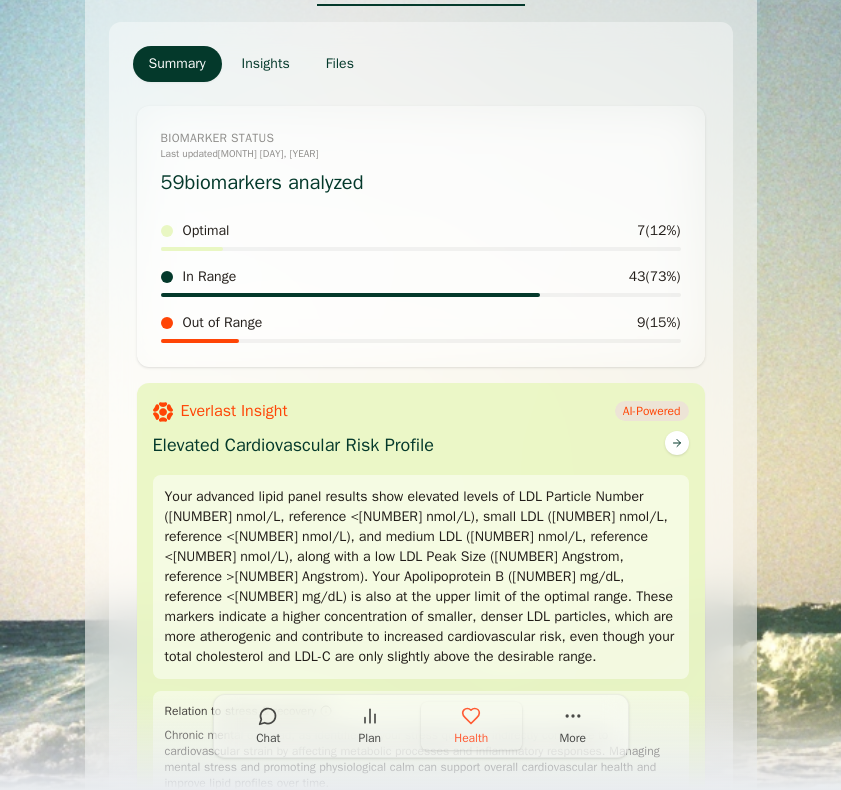 drag, startPoint x: 421, startPoint y: 516, endPoint x: 494, endPoint y: 569, distance: 90.21086 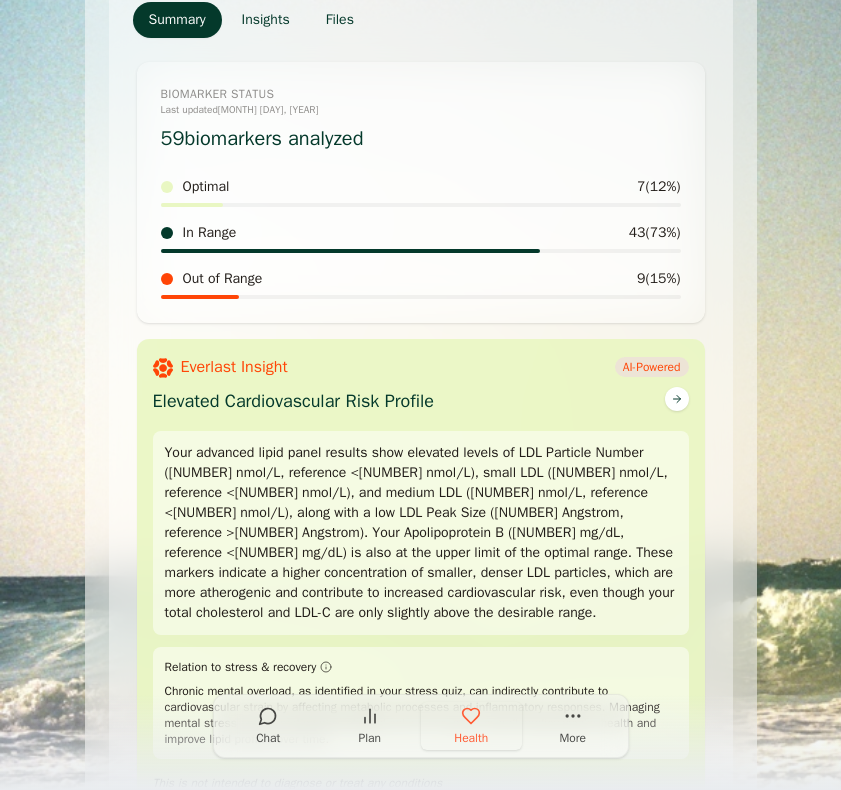 scroll, scrollTop: 190, scrollLeft: 0, axis: vertical 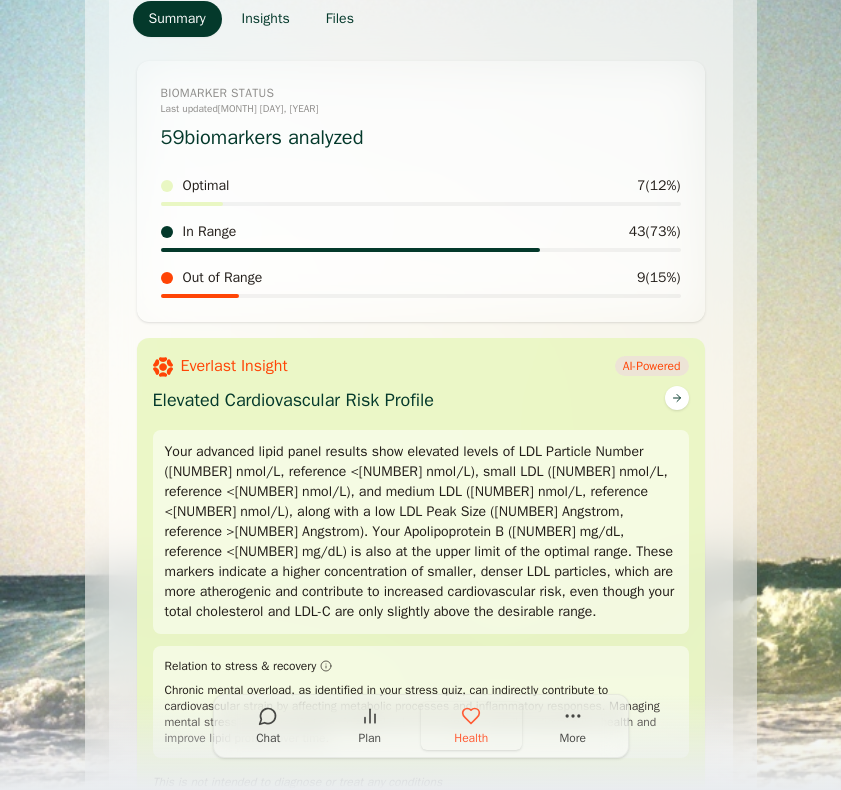 click at bounding box center [676, 398] 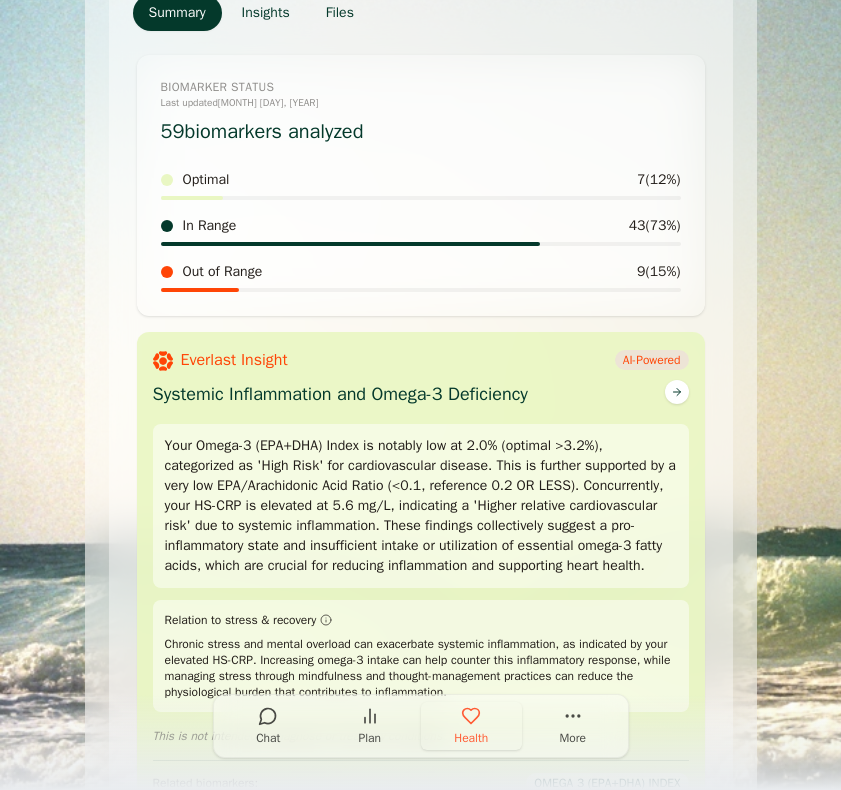 scroll, scrollTop: 182, scrollLeft: 0, axis: vertical 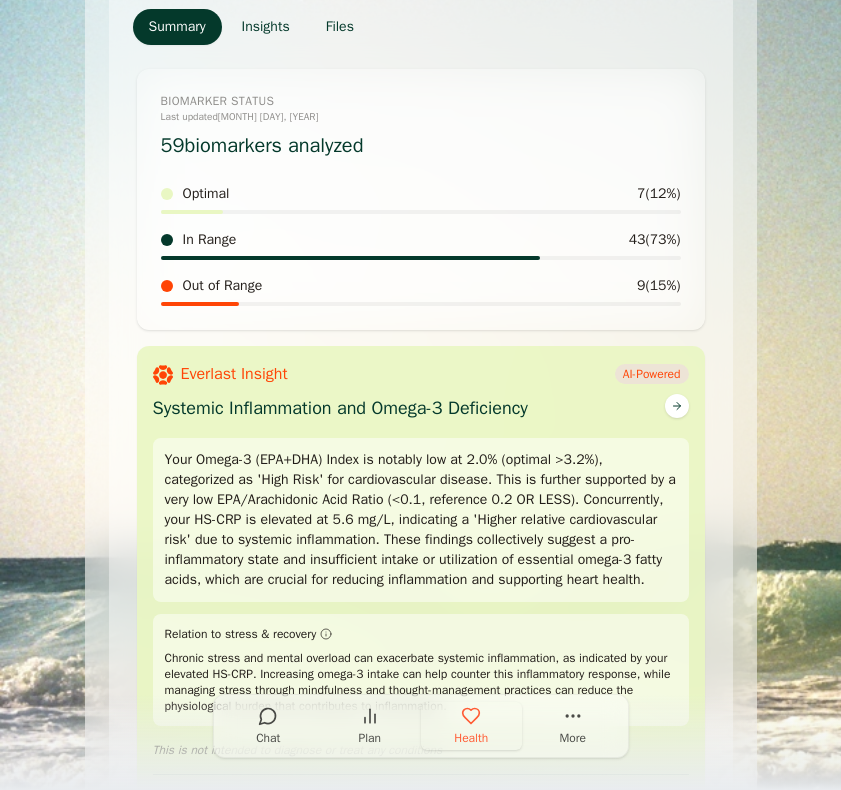 click at bounding box center [677, 406] 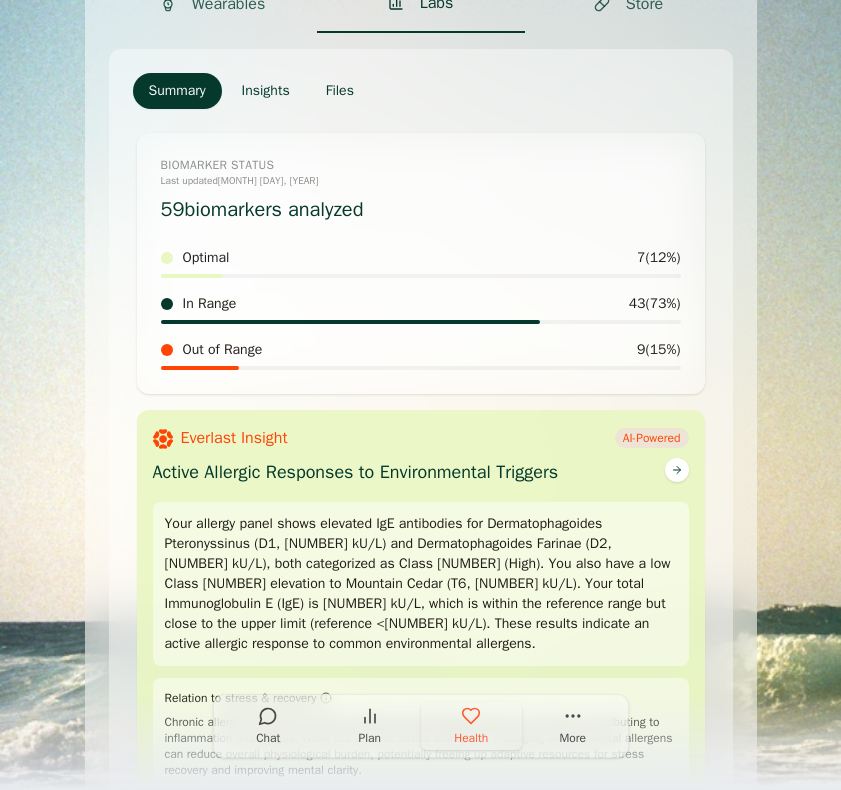 scroll, scrollTop: 89, scrollLeft: 0, axis: vertical 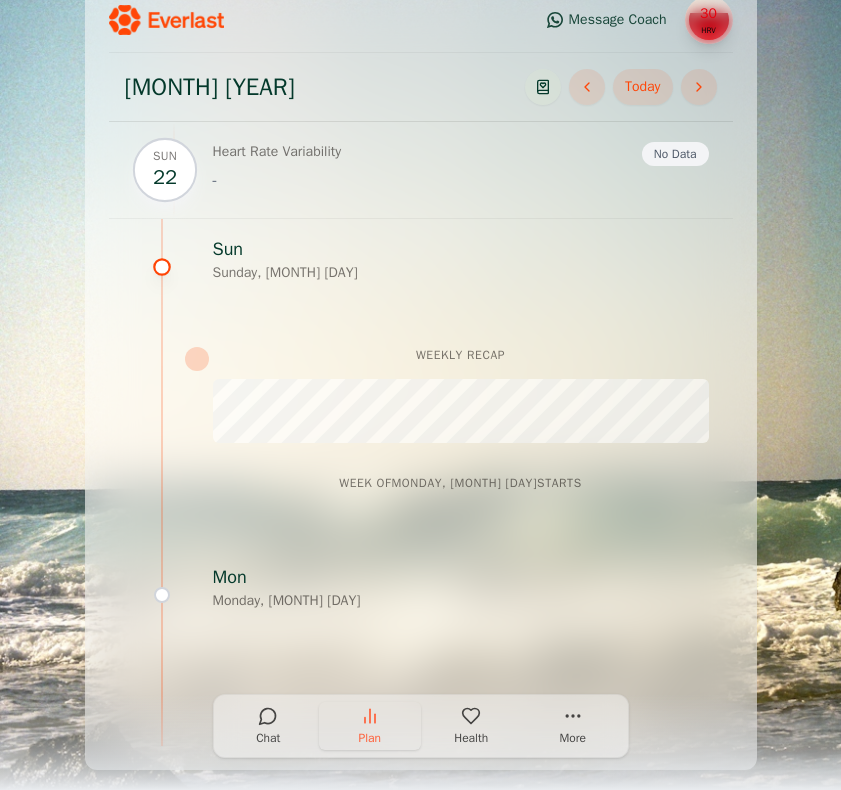 click at bounding box center (370, 716) 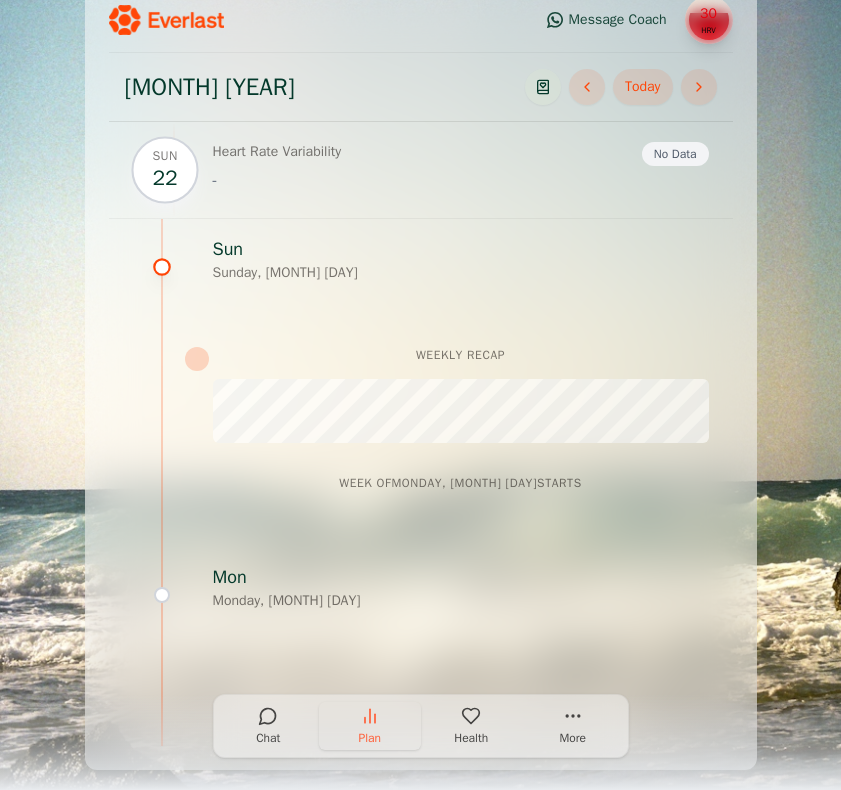 scroll, scrollTop: 3456, scrollLeft: 0, axis: vertical 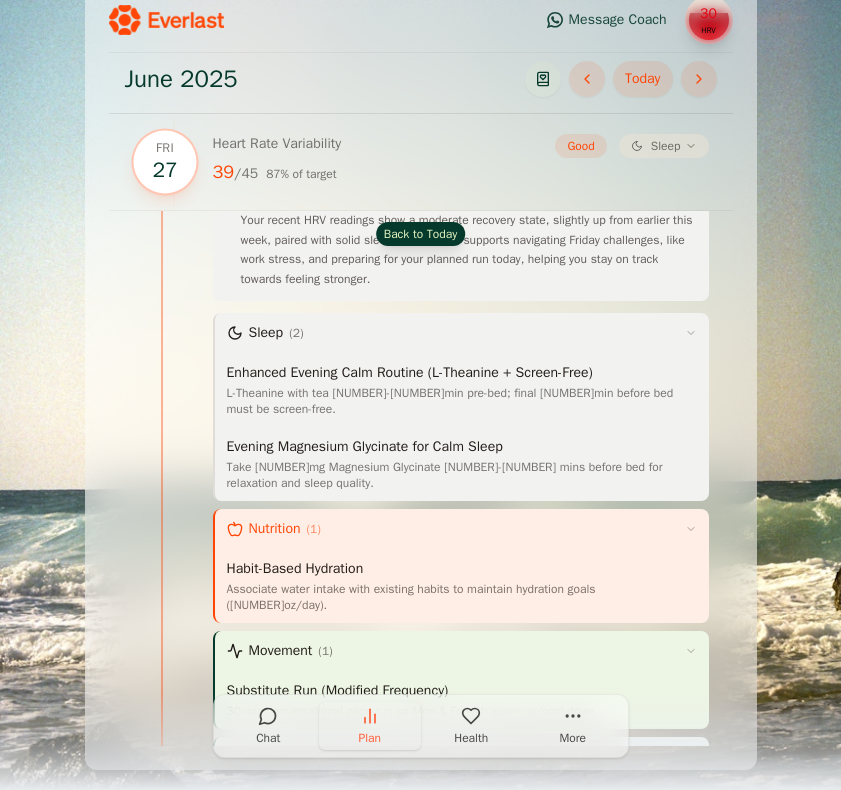 drag, startPoint x: 218, startPoint y: 172, endPoint x: 233, endPoint y: 174, distance: 15.132746 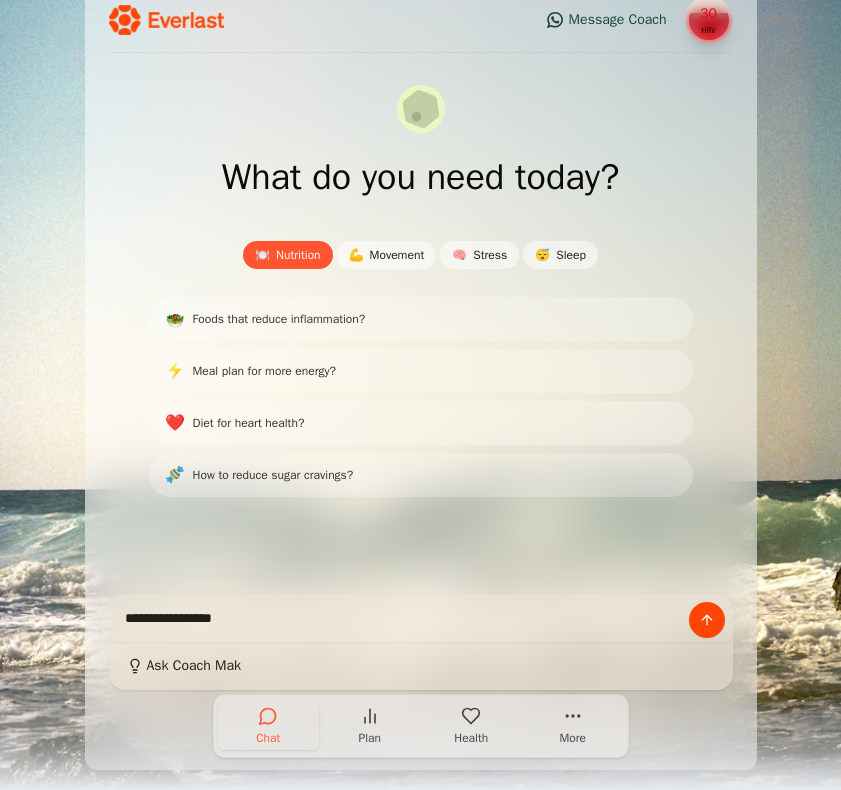 click on "Health" at bounding box center (472, 726) 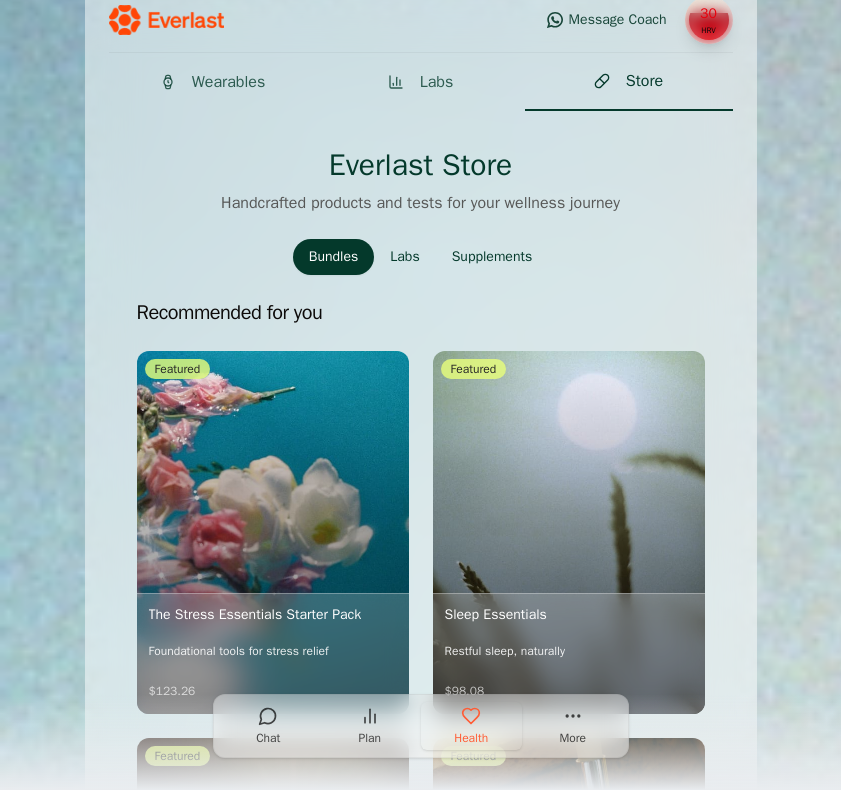 click on "Labs" at bounding box center [404, 257] 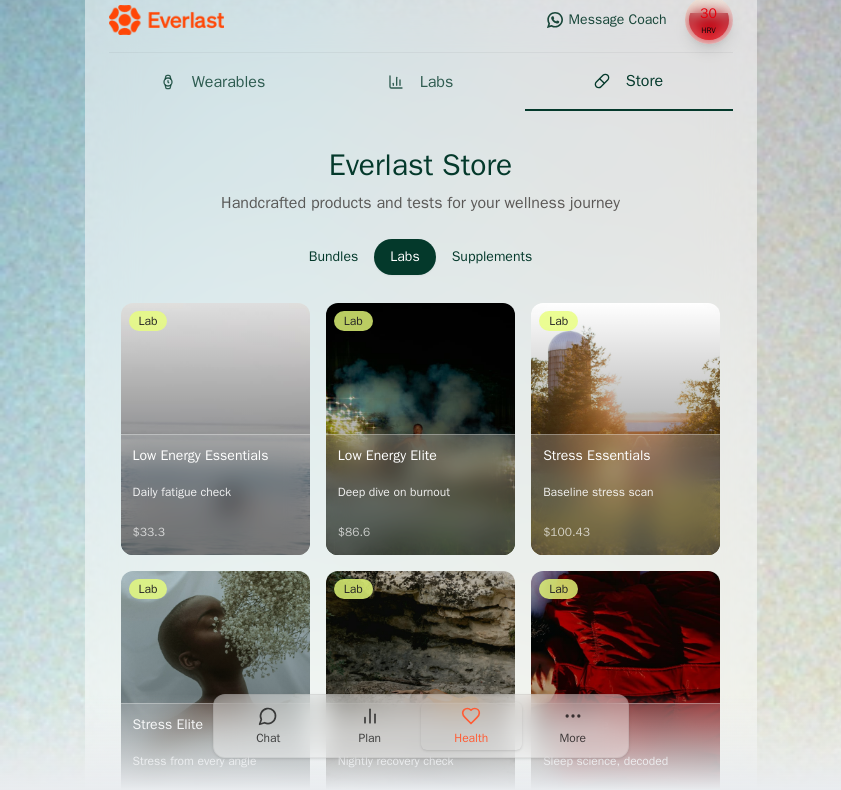 click on "Supplements" at bounding box center (492, 257) 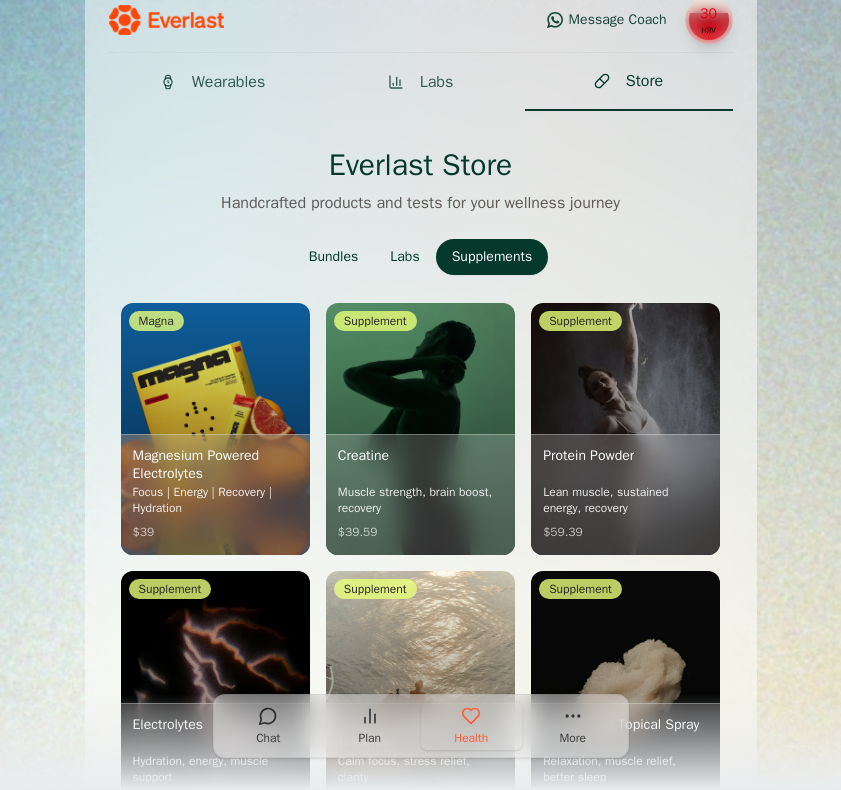 click on "Labs" at bounding box center [404, 257] 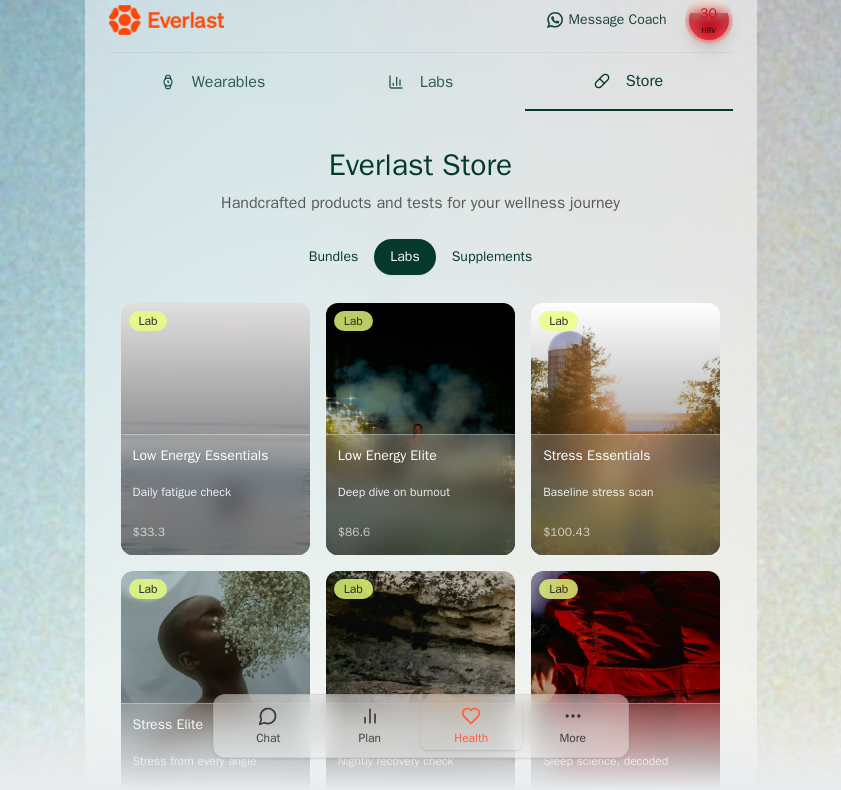 click on "Bundles" at bounding box center (333, 257) 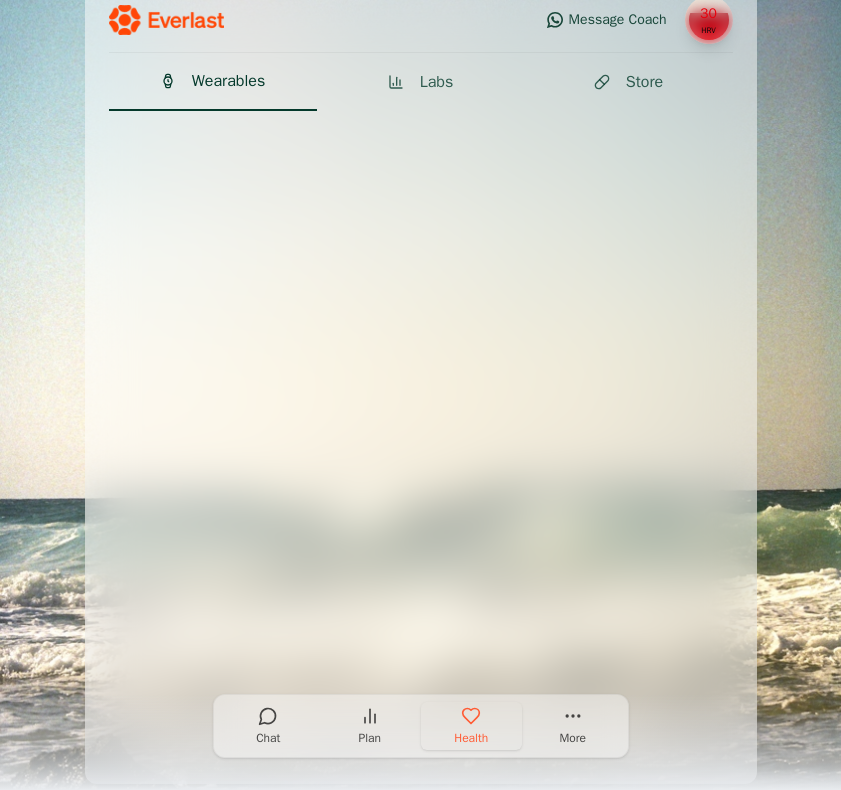 click on "Wearables" at bounding box center (228, 81) 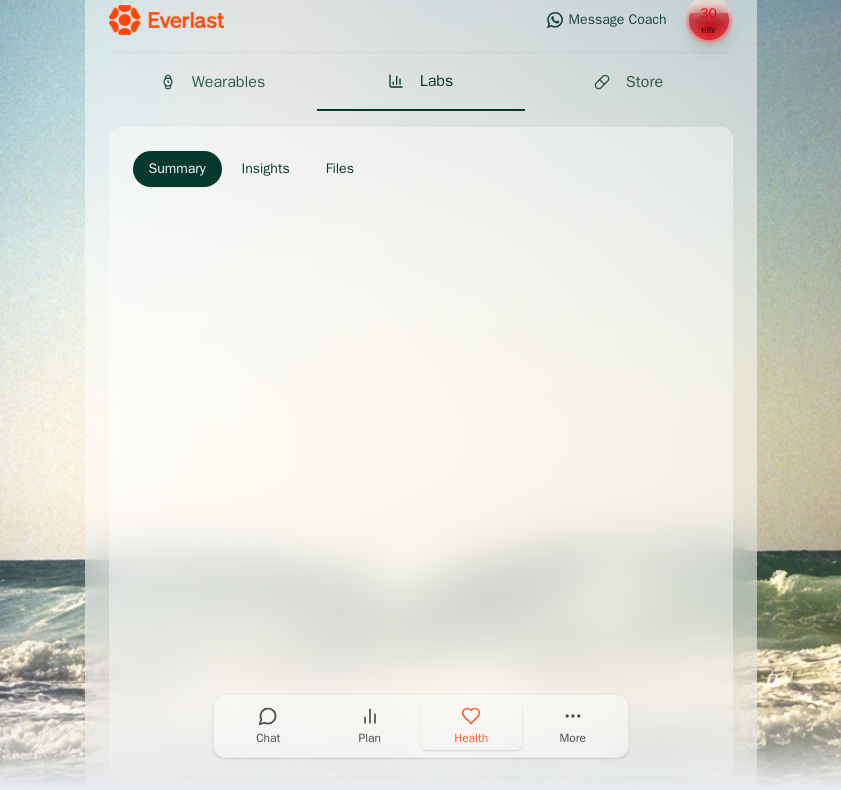 click on "Labs" at bounding box center [437, 81] 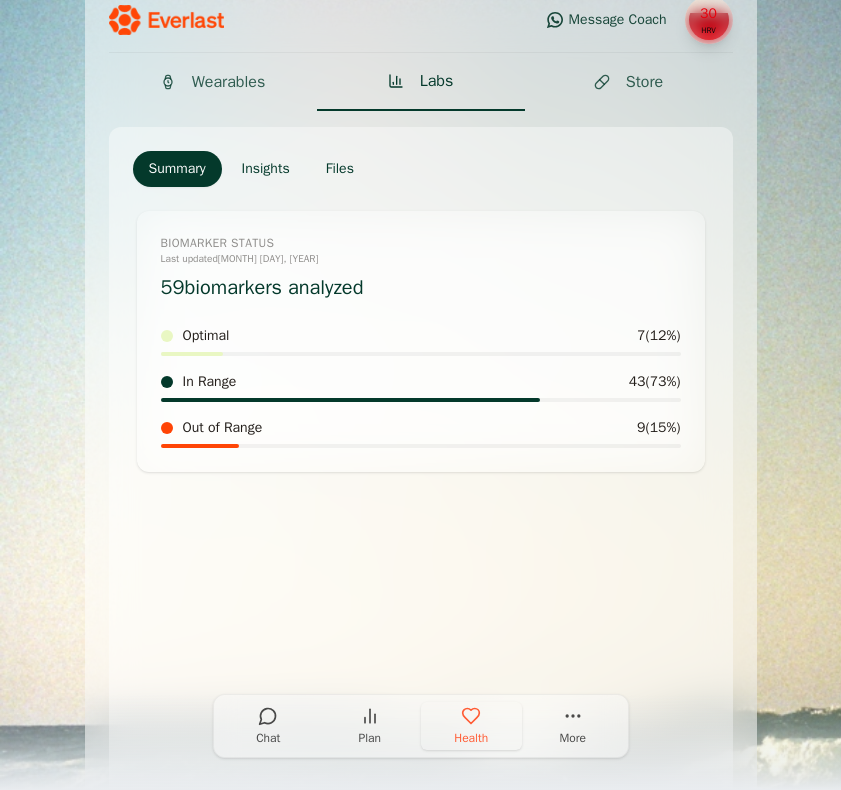 click on "Store" at bounding box center (644, 82) 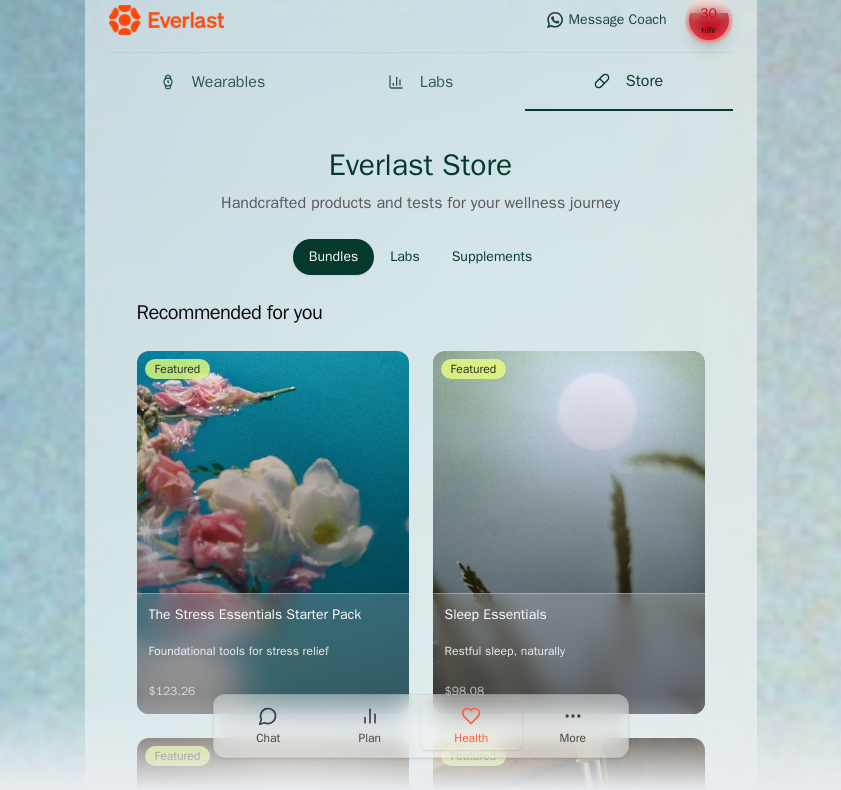 click on "Labs" at bounding box center (404, 257) 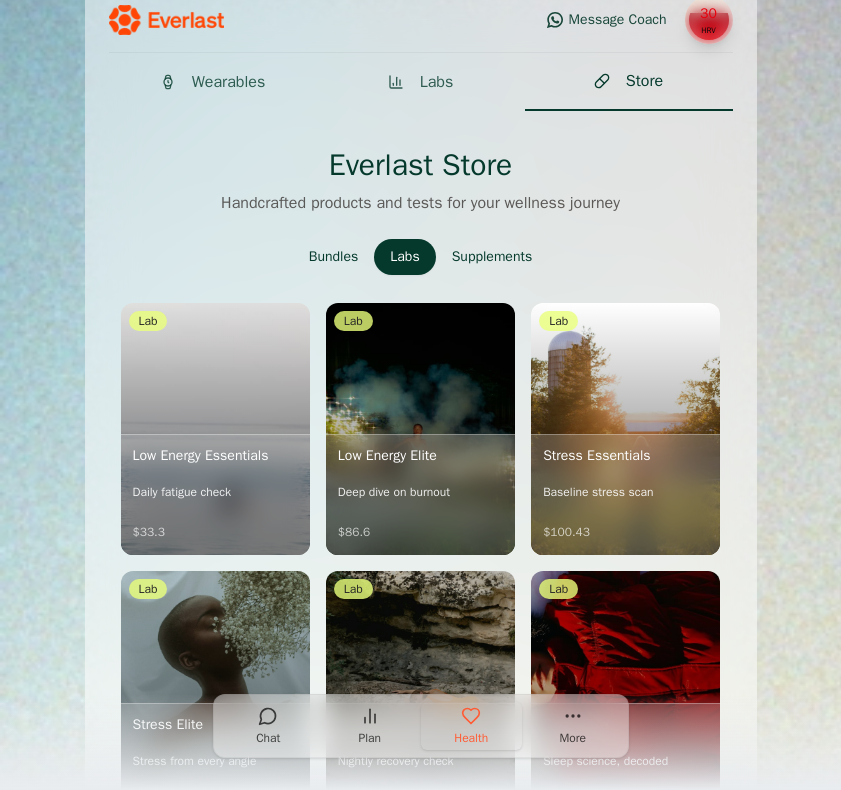 click on "Plan" at bounding box center [370, 726] 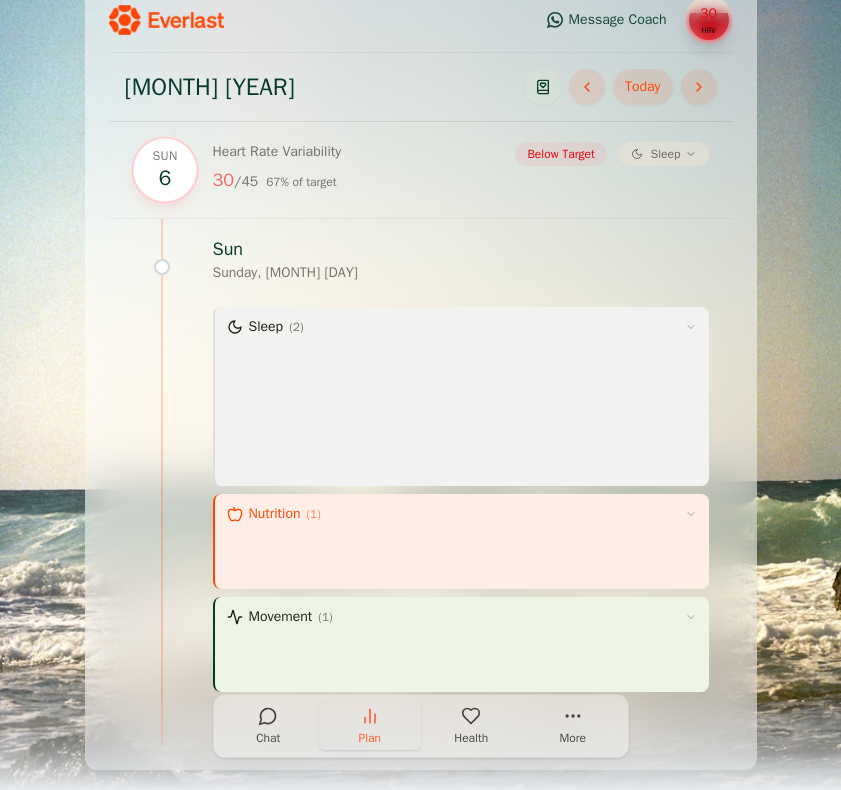 scroll, scrollTop: 5657, scrollLeft: 0, axis: vertical 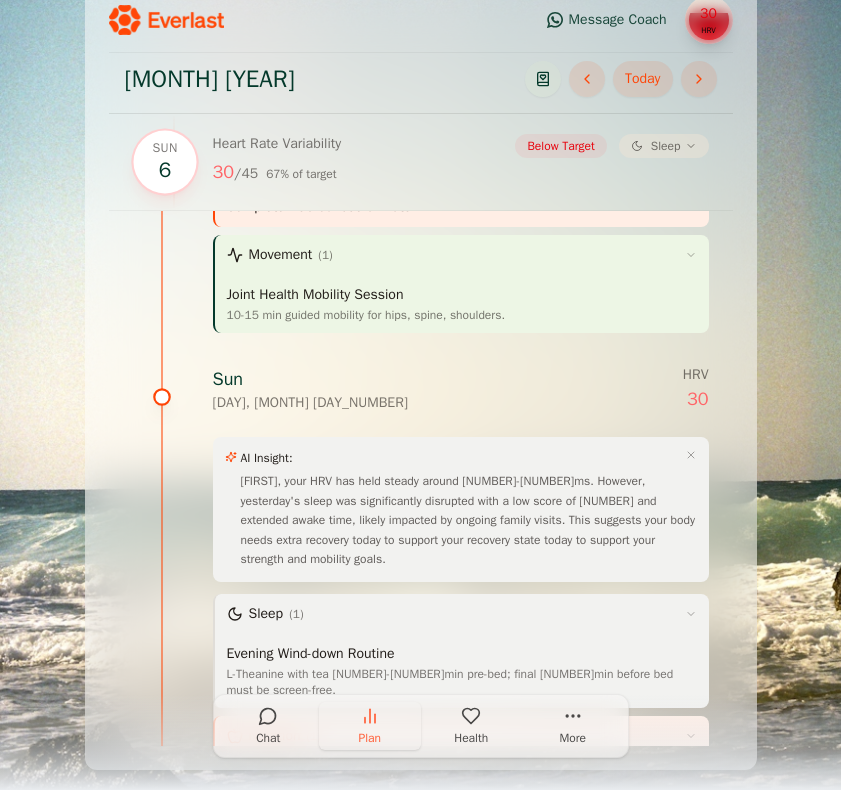 drag, startPoint x: 255, startPoint y: 329, endPoint x: 570, endPoint y: 377, distance: 318.63617 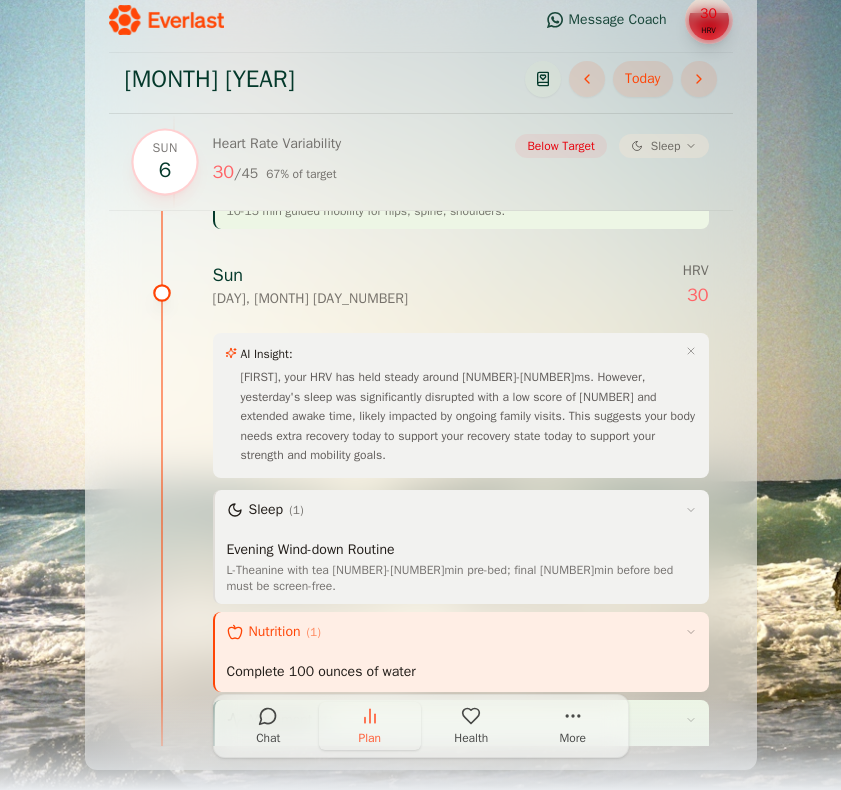 scroll, scrollTop: 9258, scrollLeft: 0, axis: vertical 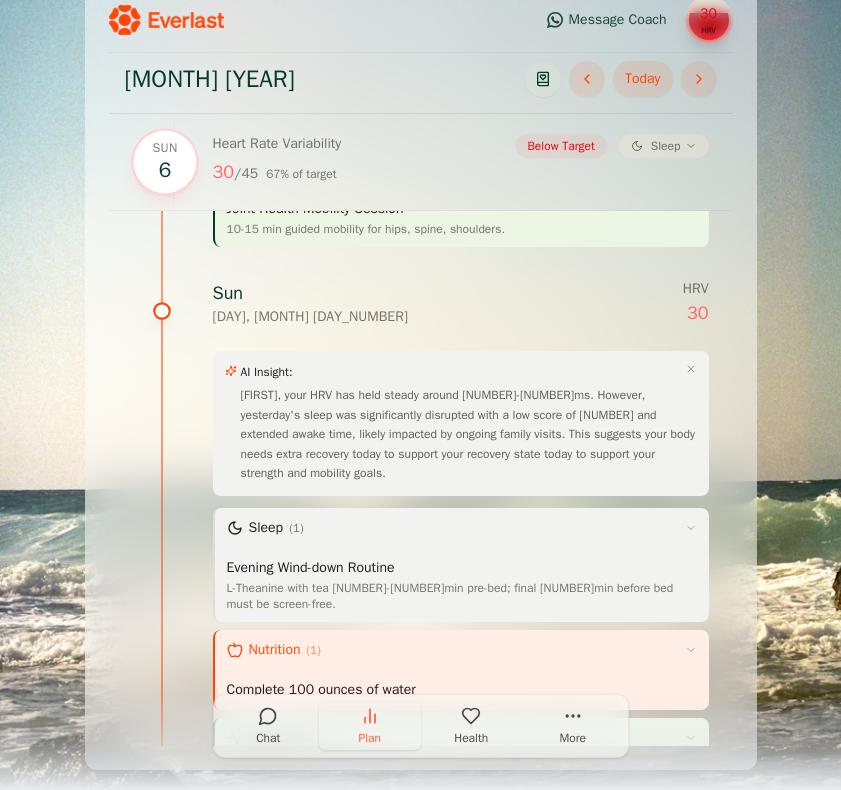 click on "[FIRST], your HRV has held steady around [NUMBER]-[NUMBER]ms. However, yesterday's sleep was significantly disrupted with a low score of [NUMBER] and extended awake time, likely impacted by ongoing family visits. This suggests your body needs extra recovery today to support your recovery state today to support your strength and mobility goals." at bounding box center [461, 435] 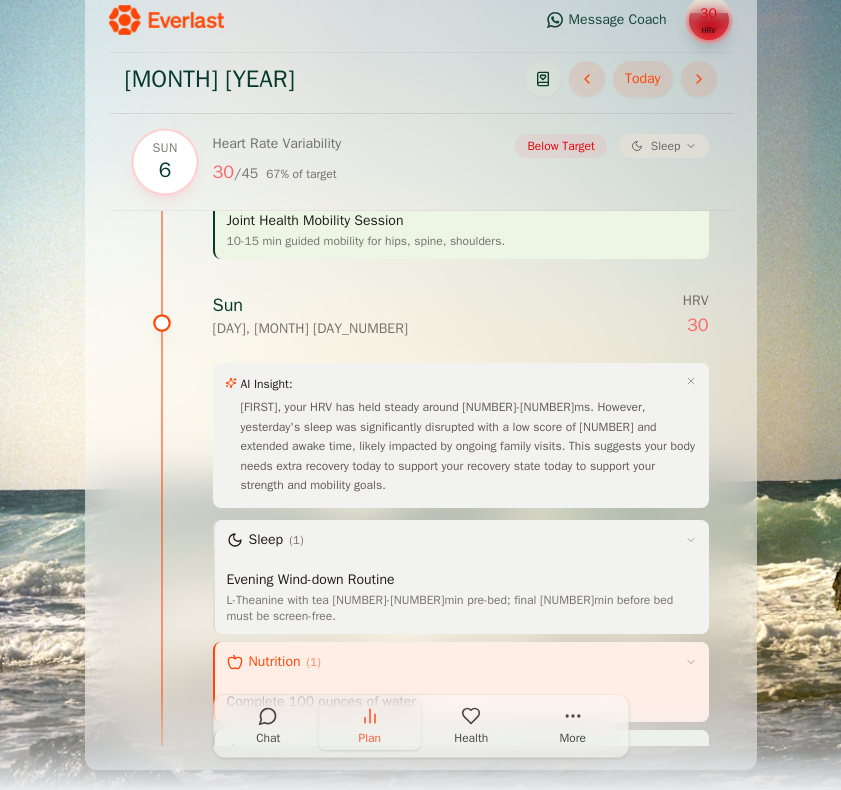 scroll, scrollTop: 9241, scrollLeft: 0, axis: vertical 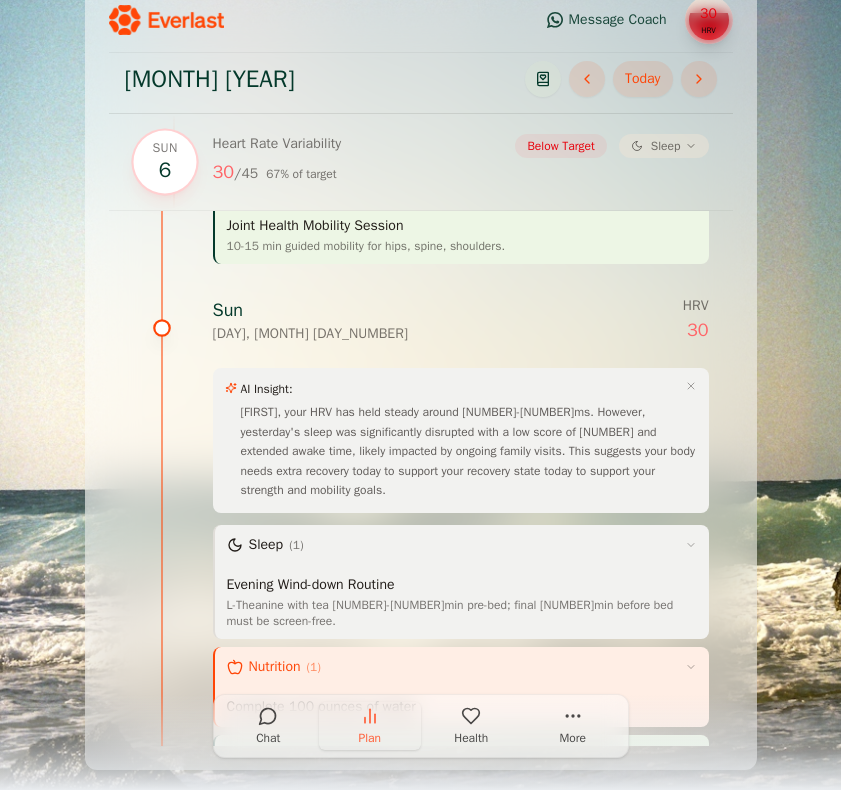 drag, startPoint x: 366, startPoint y: 261, endPoint x: 417, endPoint y: 273, distance: 52.392746 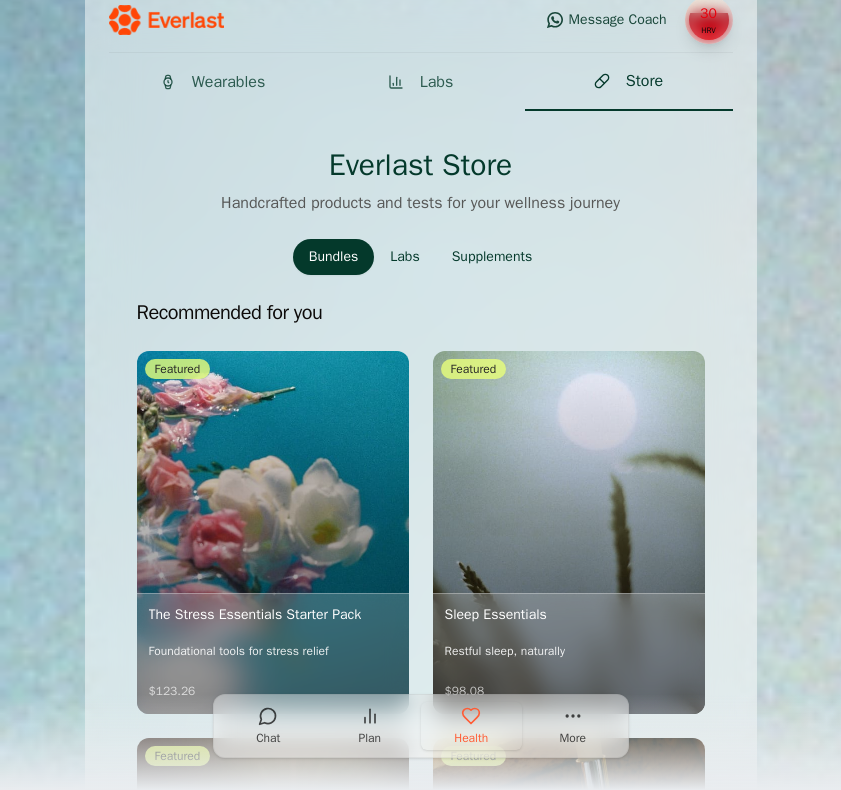 scroll, scrollTop: 0, scrollLeft: 0, axis: both 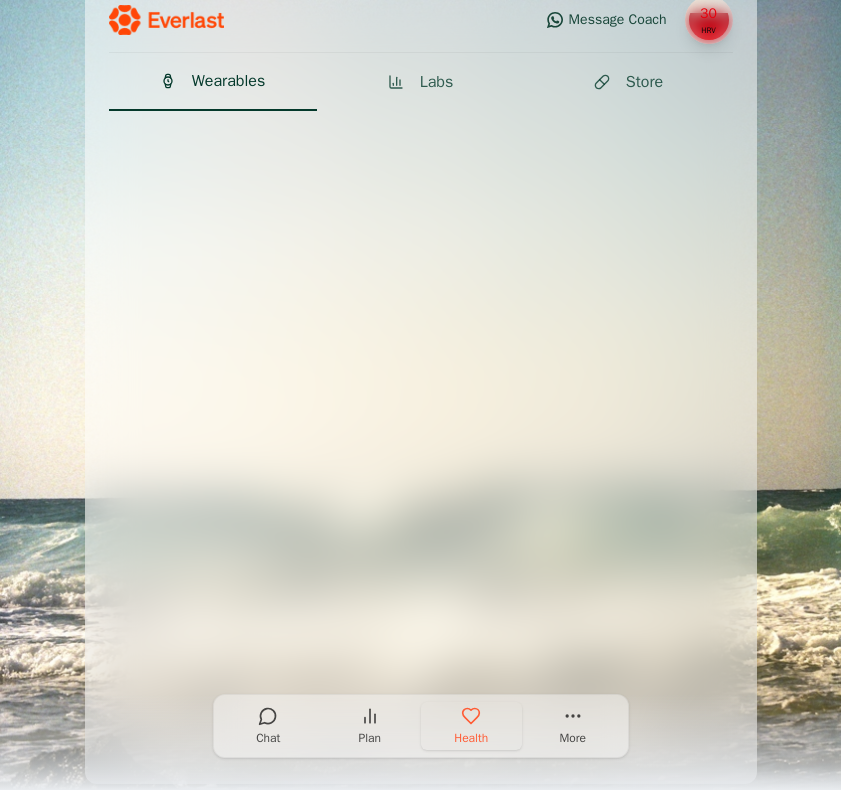 click on "Wearables" at bounding box center (228, 81) 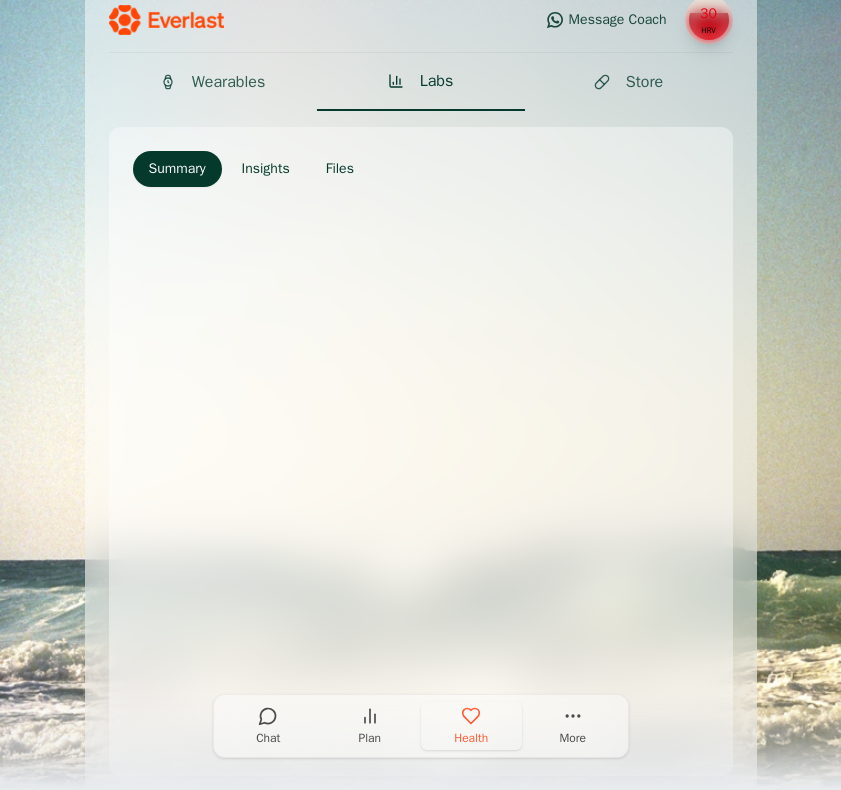 click on "Labs" at bounding box center (437, 81) 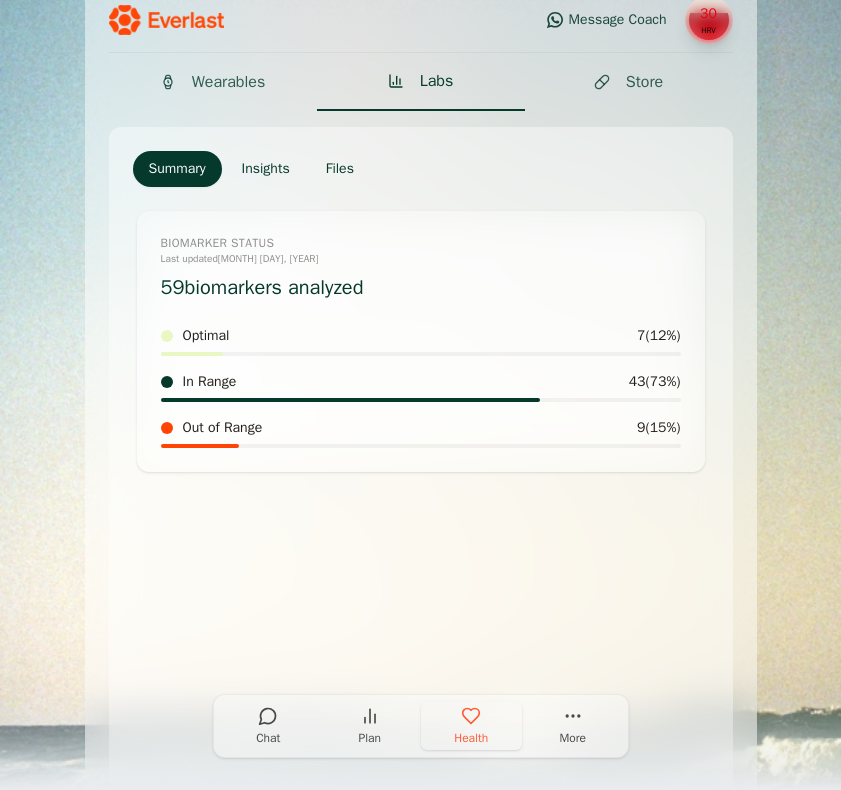 click on "Store" at bounding box center [644, 82] 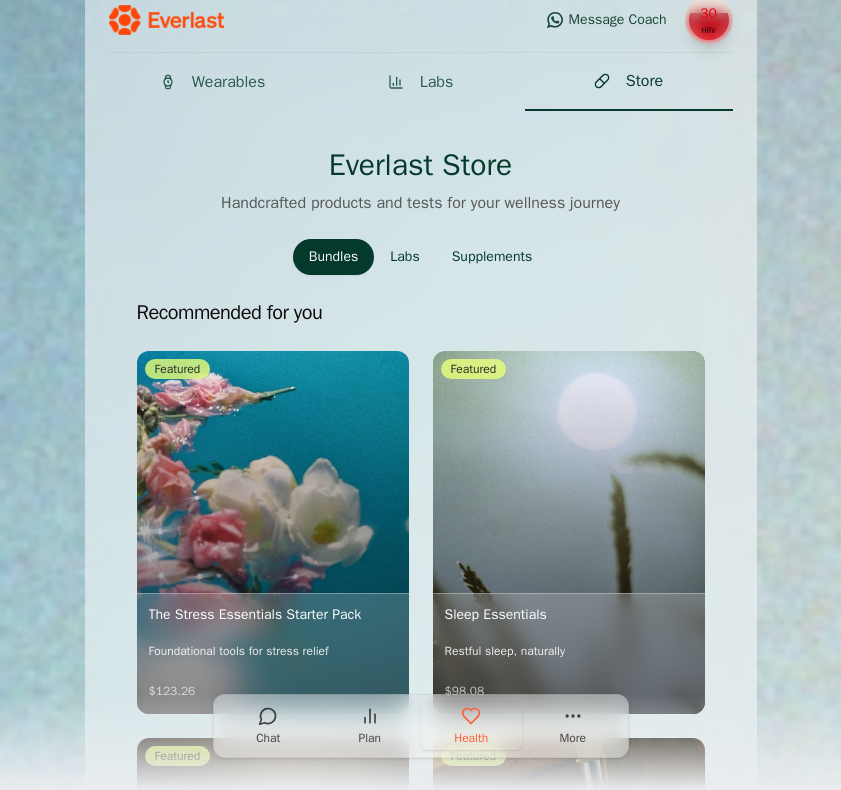 click at bounding box center (370, 716) 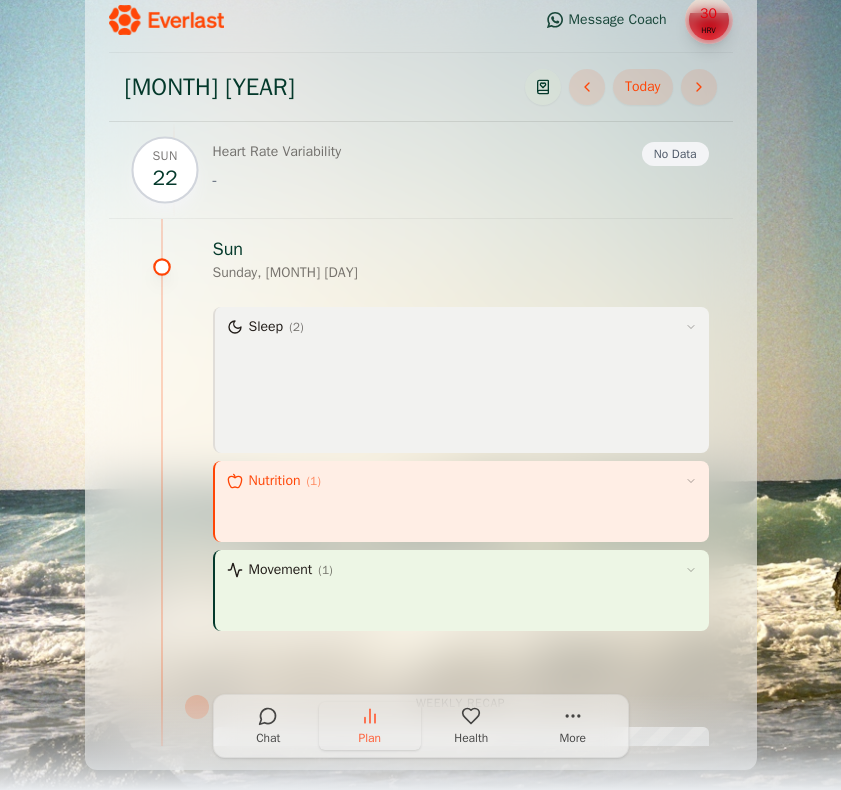 scroll, scrollTop: 8267, scrollLeft: 0, axis: vertical 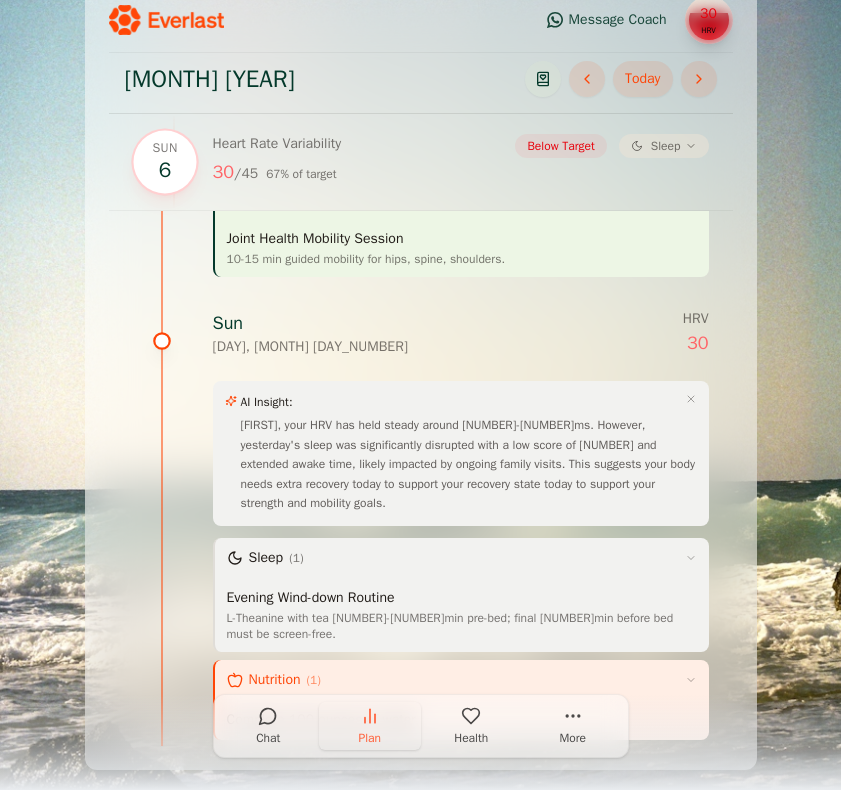 click on "Chat" at bounding box center (268, 738) 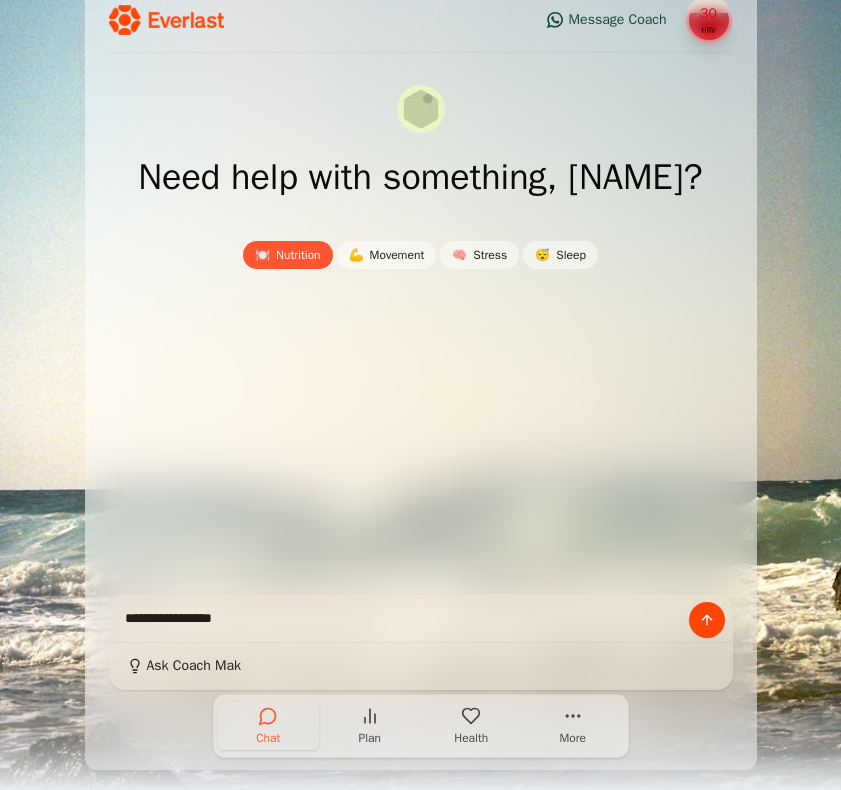 scroll, scrollTop: 0, scrollLeft: 0, axis: both 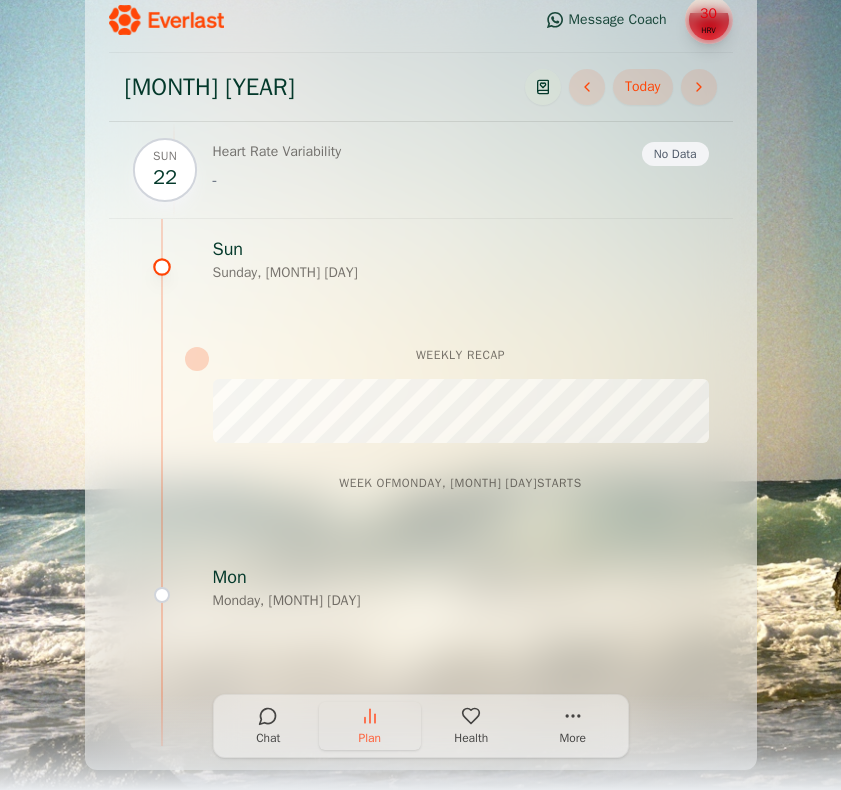 click at bounding box center [370, 715] 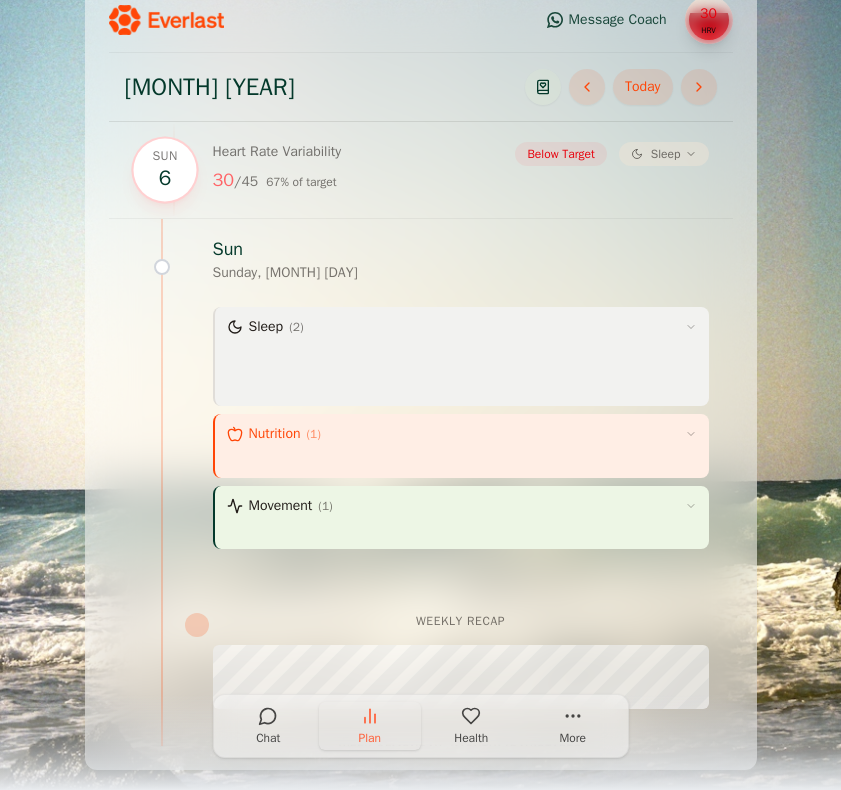 scroll, scrollTop: 5054, scrollLeft: 0, axis: vertical 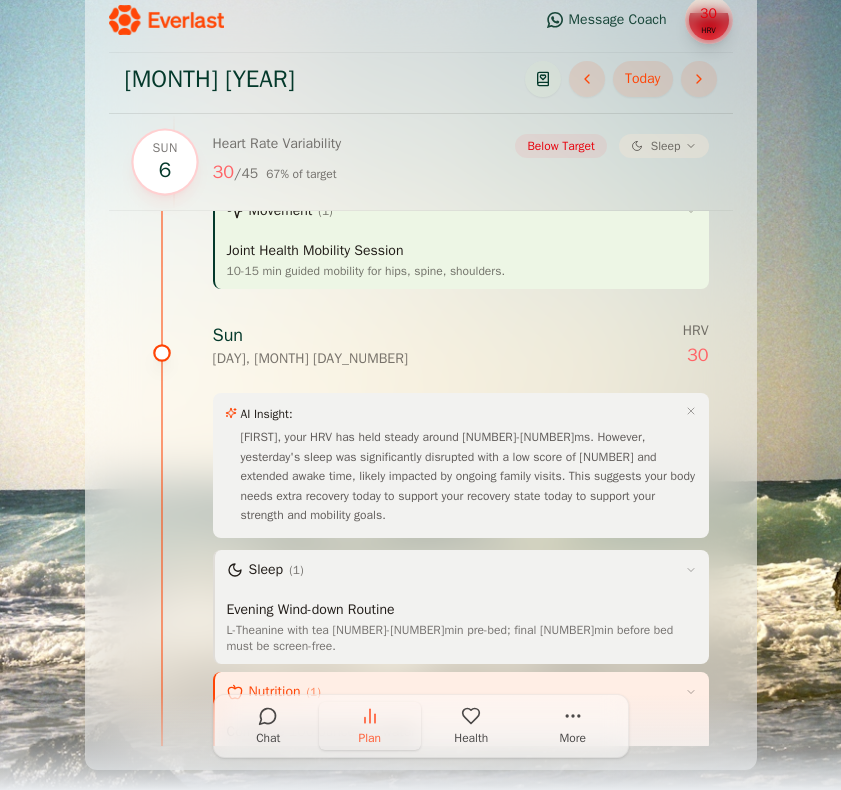 click on "Sleep ( 1 )" at bounding box center [462, 570] 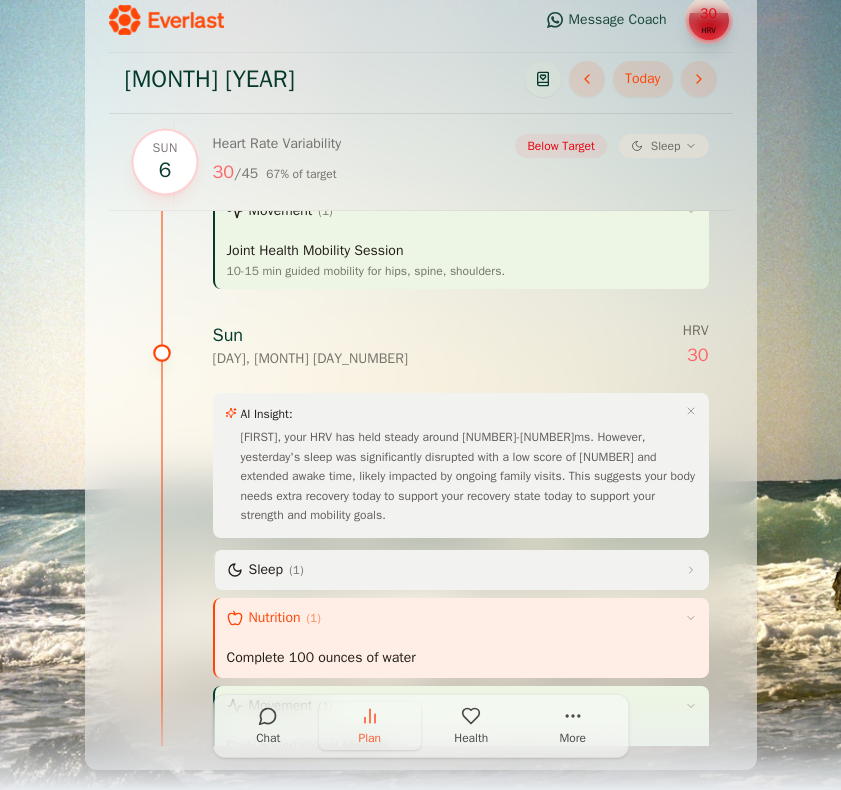 click at bounding box center [691, 618] 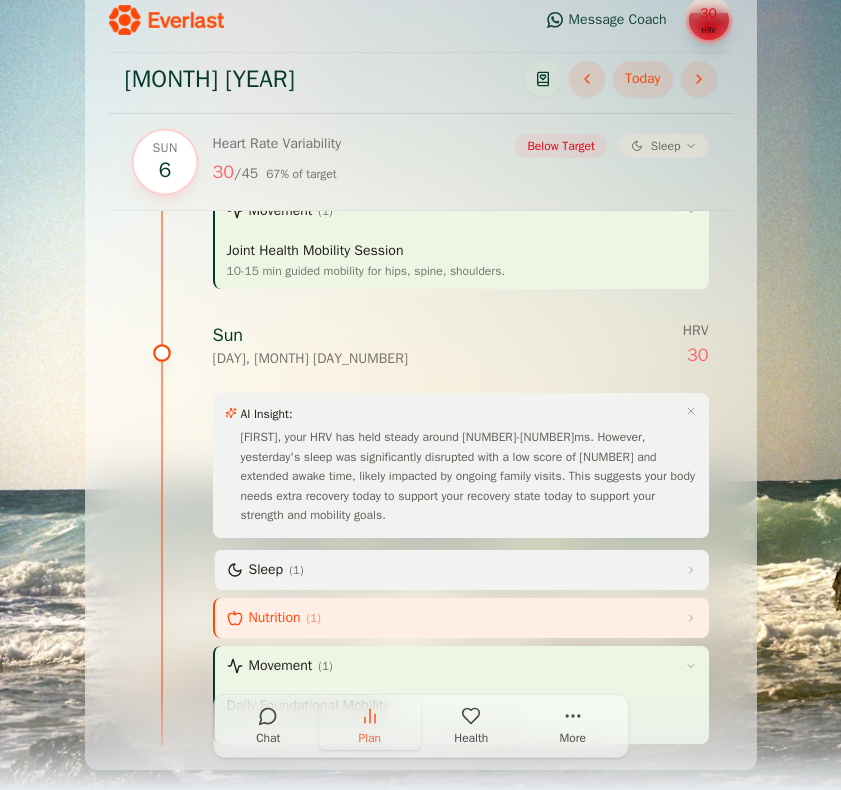 click on "Movement ( 1 )" at bounding box center (462, 666) 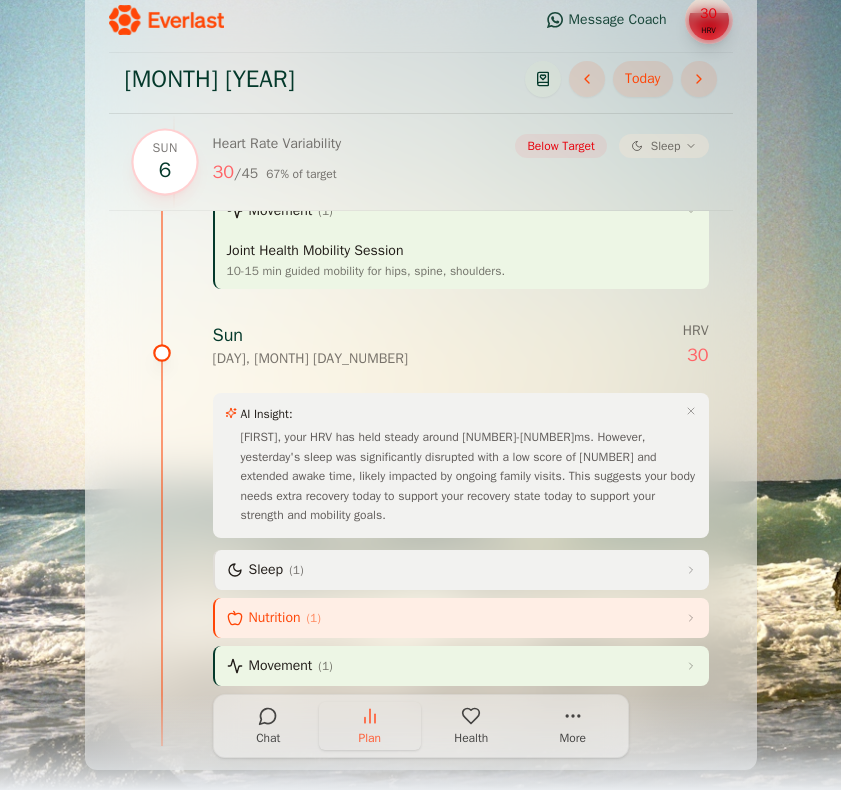 scroll, scrollTop: 0, scrollLeft: 0, axis: both 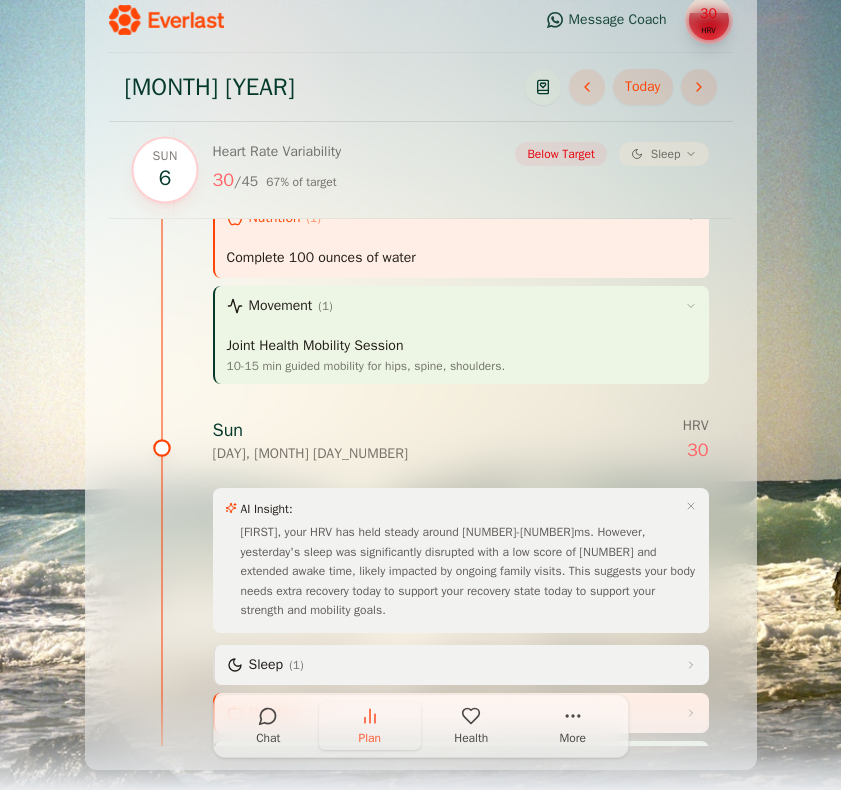 click on "[MONTH] [DAY] Heart Rate Variability [NUMBER] / [NUMBER] [PERCENTAGE] % of target Below Target Sleep Sun Sunday, [MONTH] [DAY] Sleep ( [NUMBER] ) Enhanced Evening Calm Routine (L-Theanine + Screen-Free) How L-Theanine with tea [NUMBER]-[NUMBER]min pre-bed; final [NUMBER]min before bed must be screen-free. Evening Magnesium Glycinate for Calm Sleep How Take [NUMBER]mg Magnesium Glycinate [NUMBER]-[NUMBER] mins before bed for relaxation and sleep quality. Nutrition ( [NUMBER] ) Habit-Based Hydration How Associate water intake with existing habits to maintain hydration goals ([NUMBER]oz/day). Movement ( [NUMBER] ) Daily Foundational Mobility ([NUMBER]-[NUMBER] min) How [NUMBER]-[NUMBER] mins of targeted mobility for hips, spine, shoulders on Tue, Thu, Sun. Weekly Recap Week of Monday, [MONTH] [DAY] Starts Mon Monday, [MONTH] [DAY] Sleep ( [NUMBER] ) Enhanced Evening Calm Routine (L-Theanine + Screen-Free) How L-Theanine with tea [NUMBER]-[NUMBER]min pre-bed; final [NUMBER]min before bed must be screen-free. Evening Magnesium Glycinate for Calm Sleep How Nutrition ( [NUMBER] ) How Movement ( [NUMBER] ) How Stress ( [NUMBER] ) [NUMBER]" at bounding box center [420, 375] 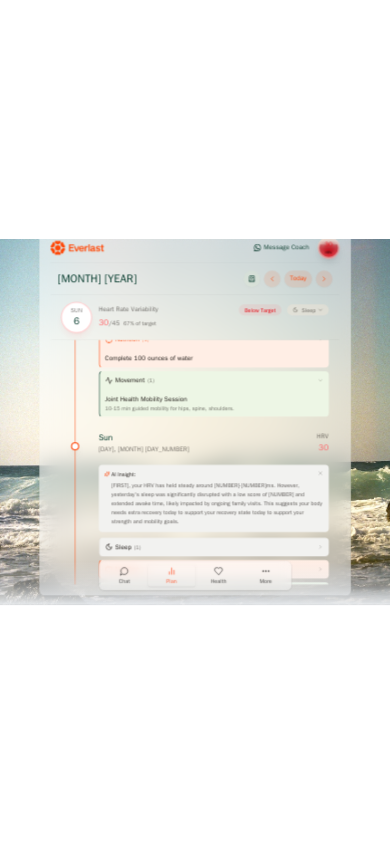 scroll, scrollTop: 0, scrollLeft: 0, axis: both 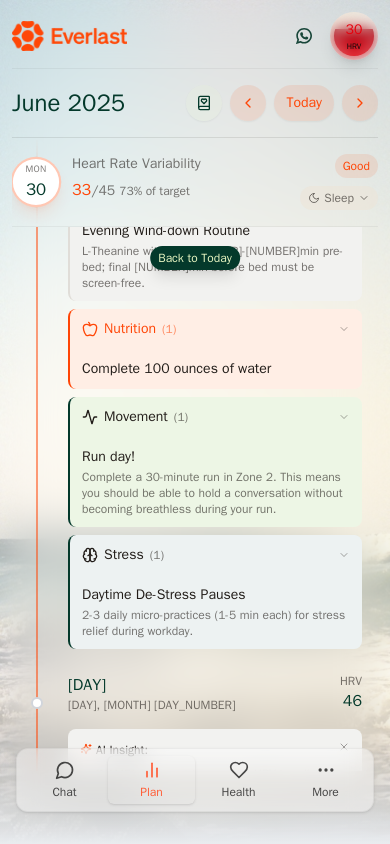 click on "Back to Today" at bounding box center [195, 258] 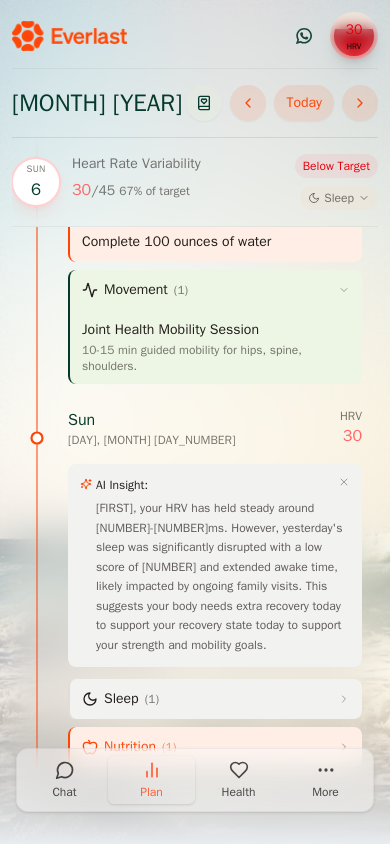 scroll, scrollTop: 10310, scrollLeft: 0, axis: vertical 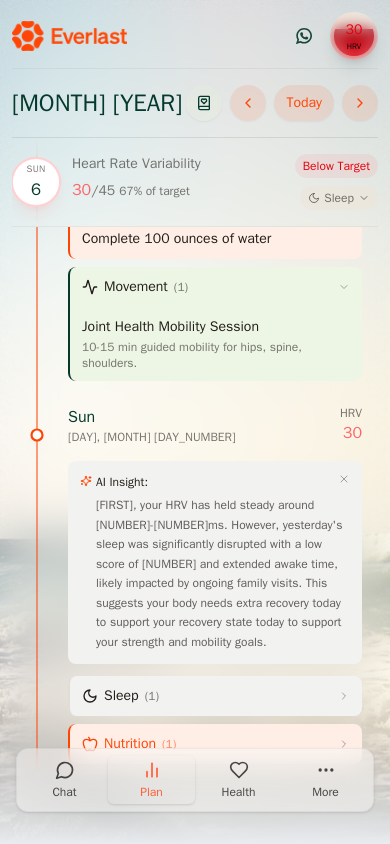 click at bounding box center (248, 103) 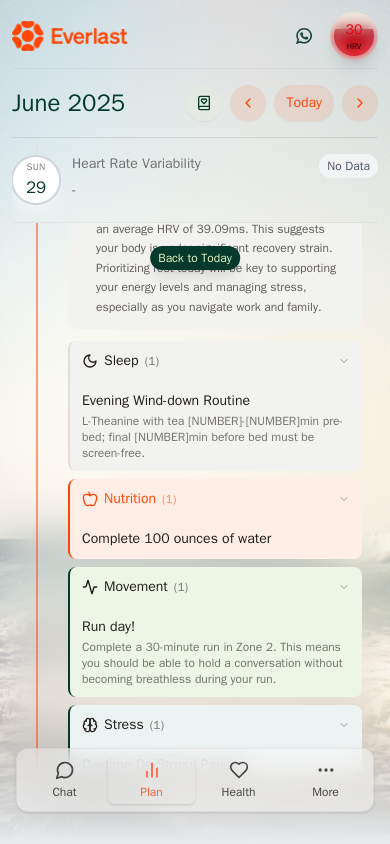 scroll, scrollTop: 5703, scrollLeft: 0, axis: vertical 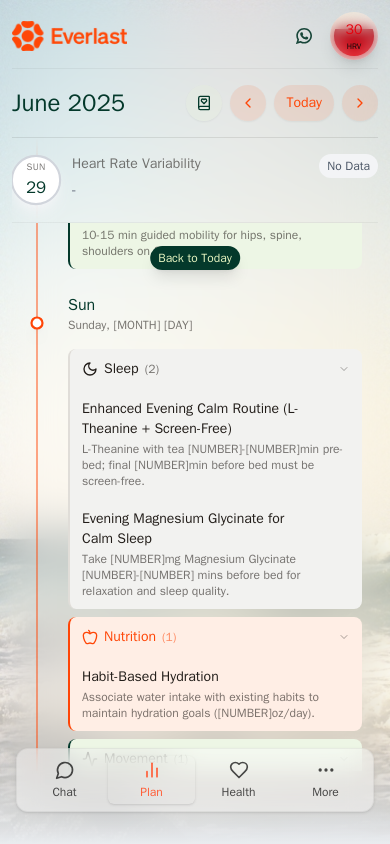 click at bounding box center (344, 637) 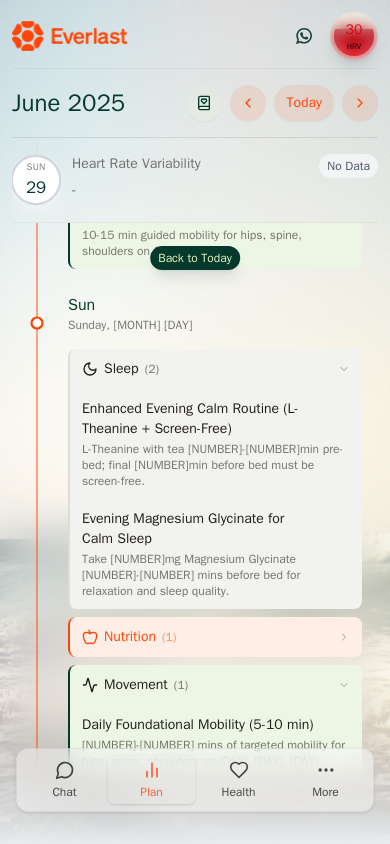 click at bounding box center [344, 685] 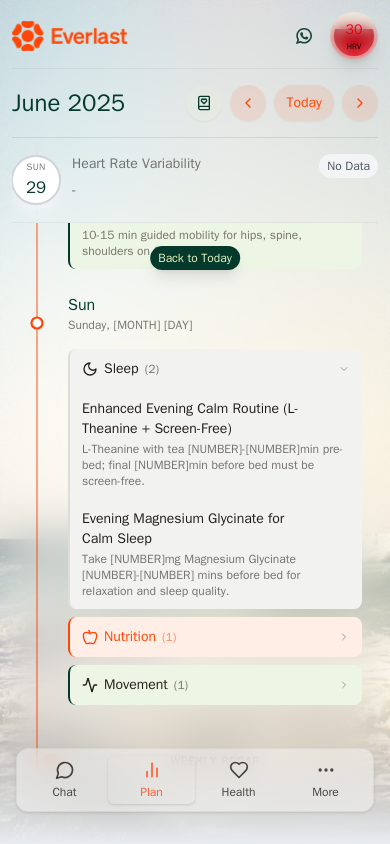 click on "Sleep ( 2 )" at bounding box center (216, 369) 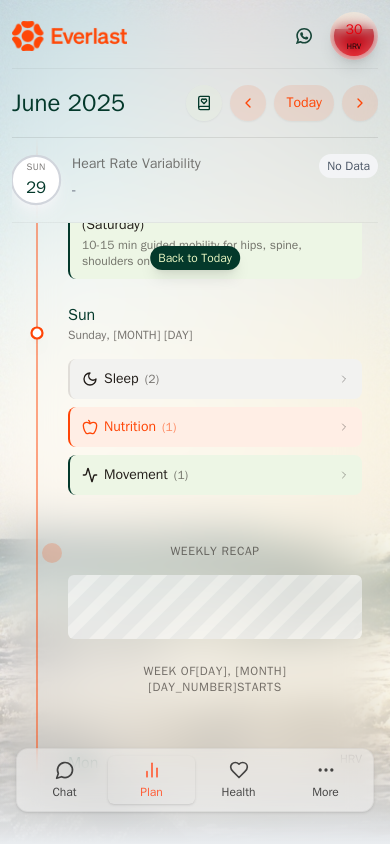 scroll, scrollTop: 5752, scrollLeft: 0, axis: vertical 